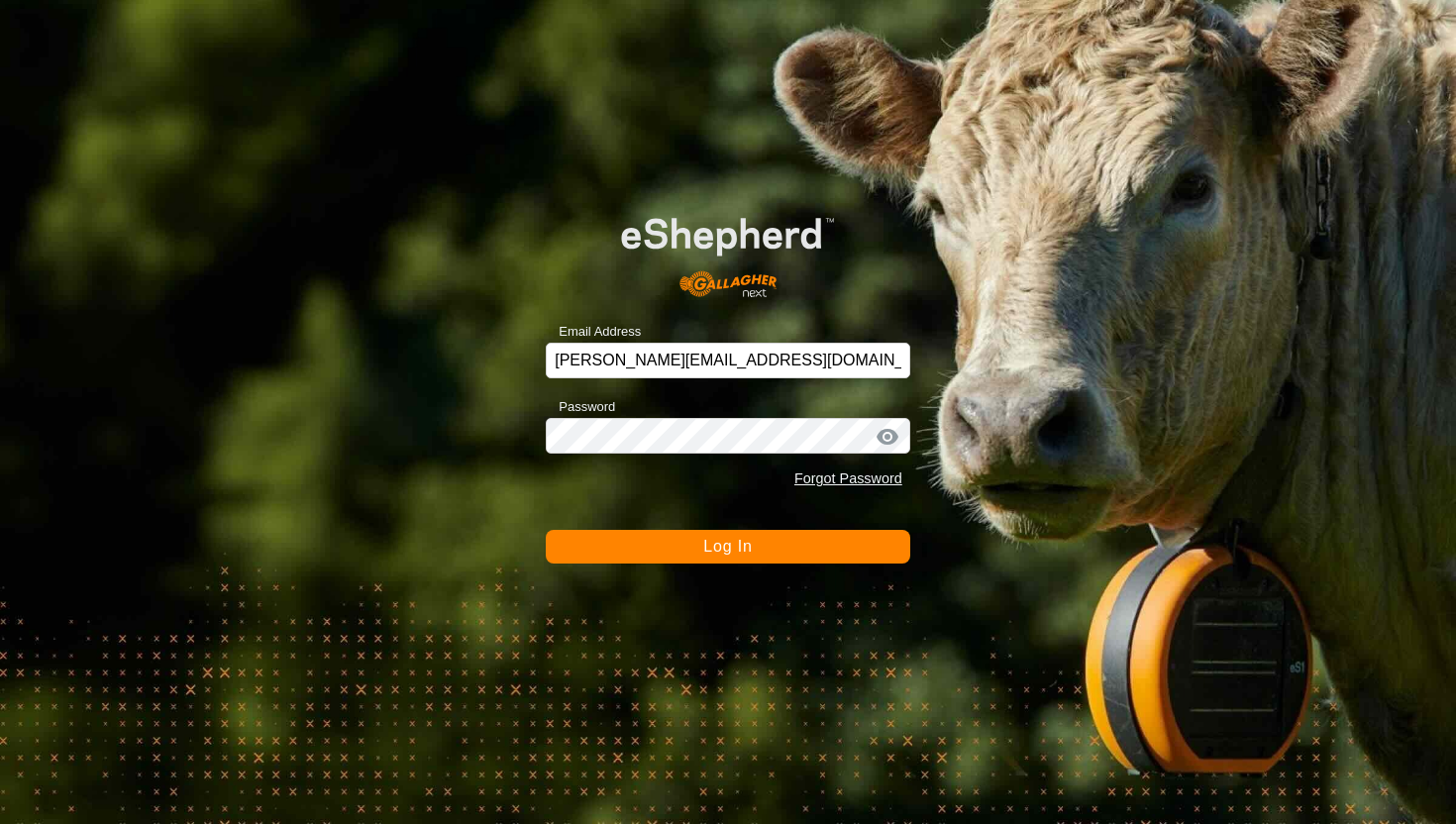 scroll, scrollTop: 0, scrollLeft: 0, axis: both 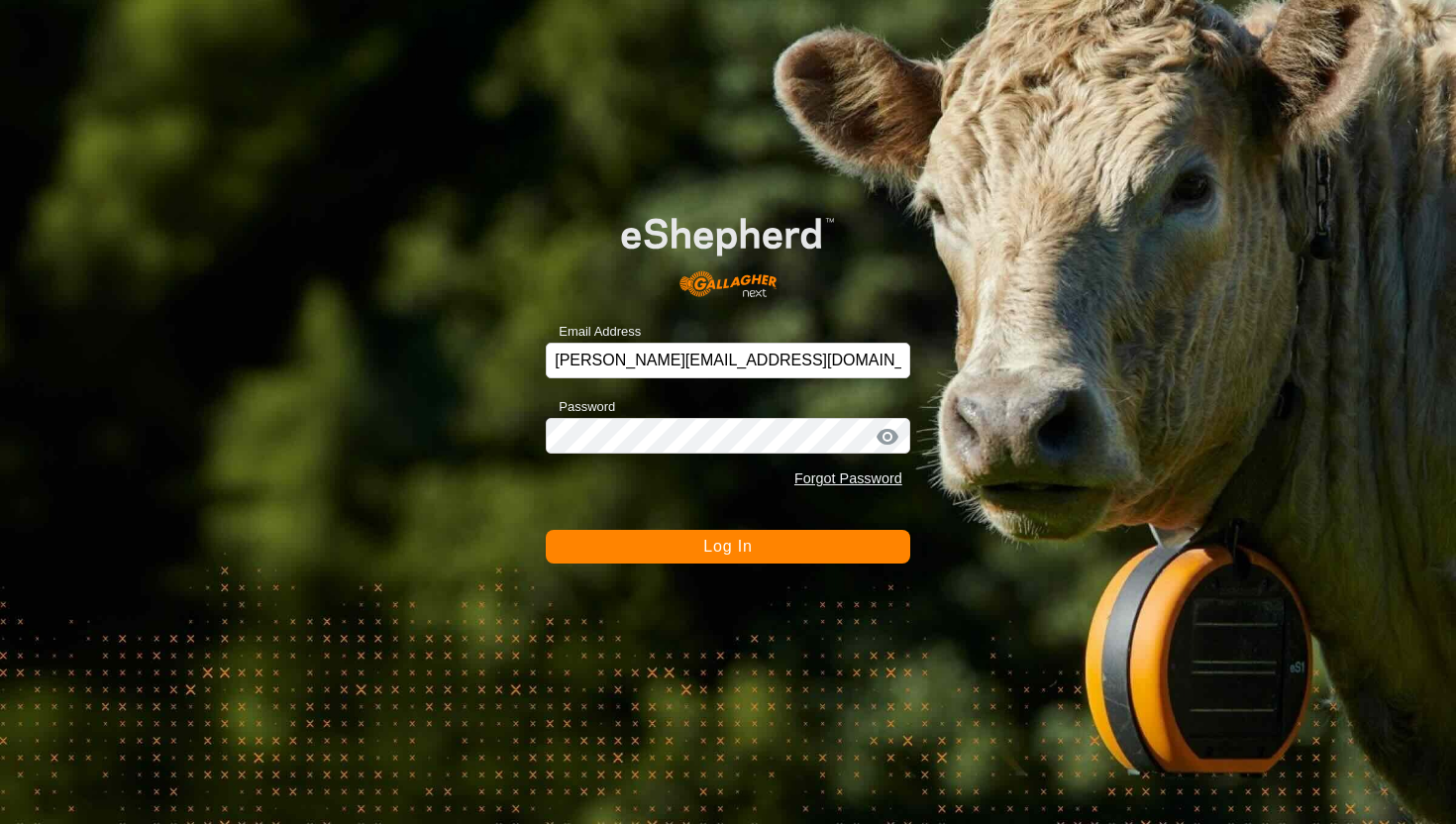 click on "Log In" 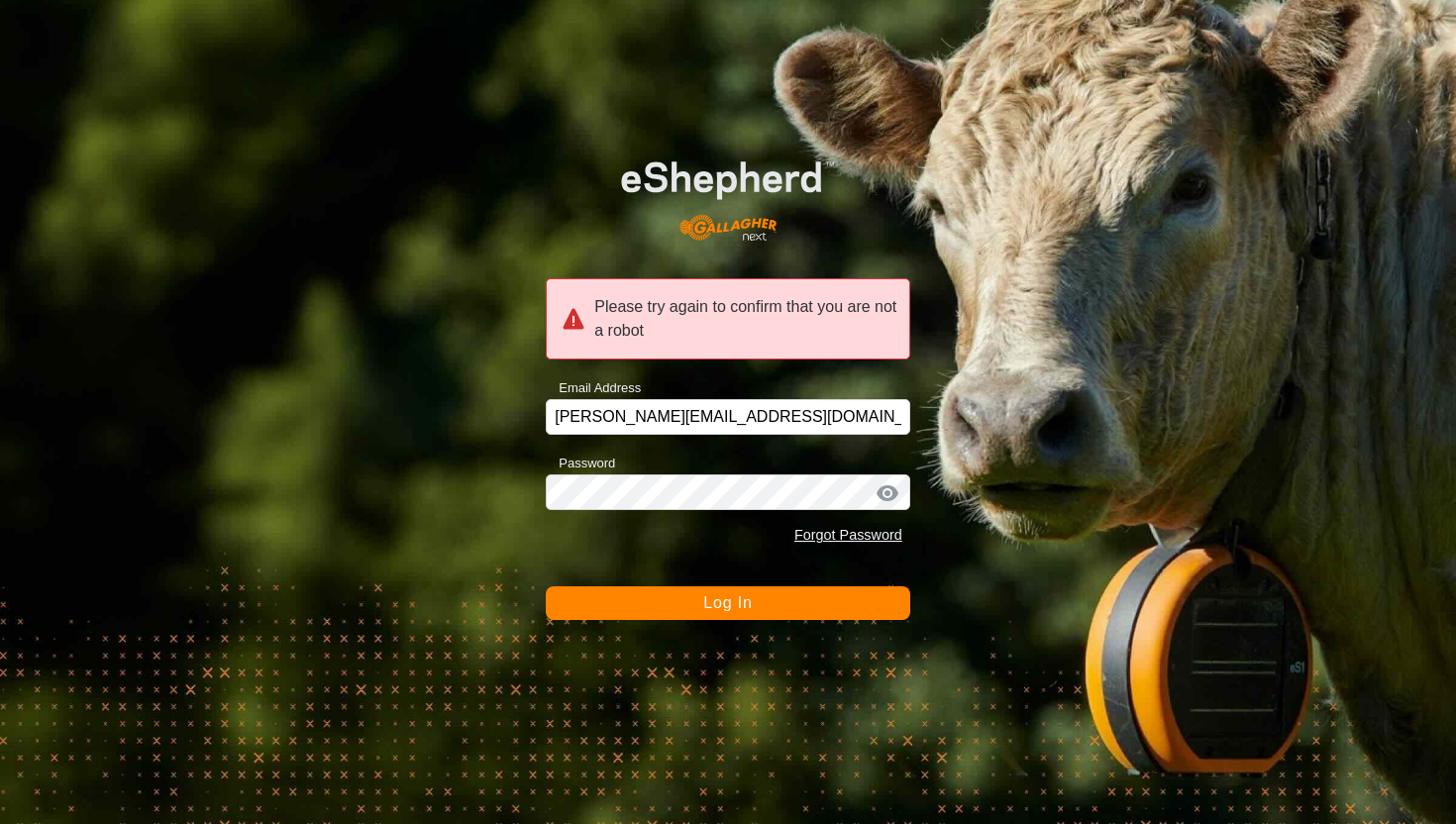 click on "Log In" 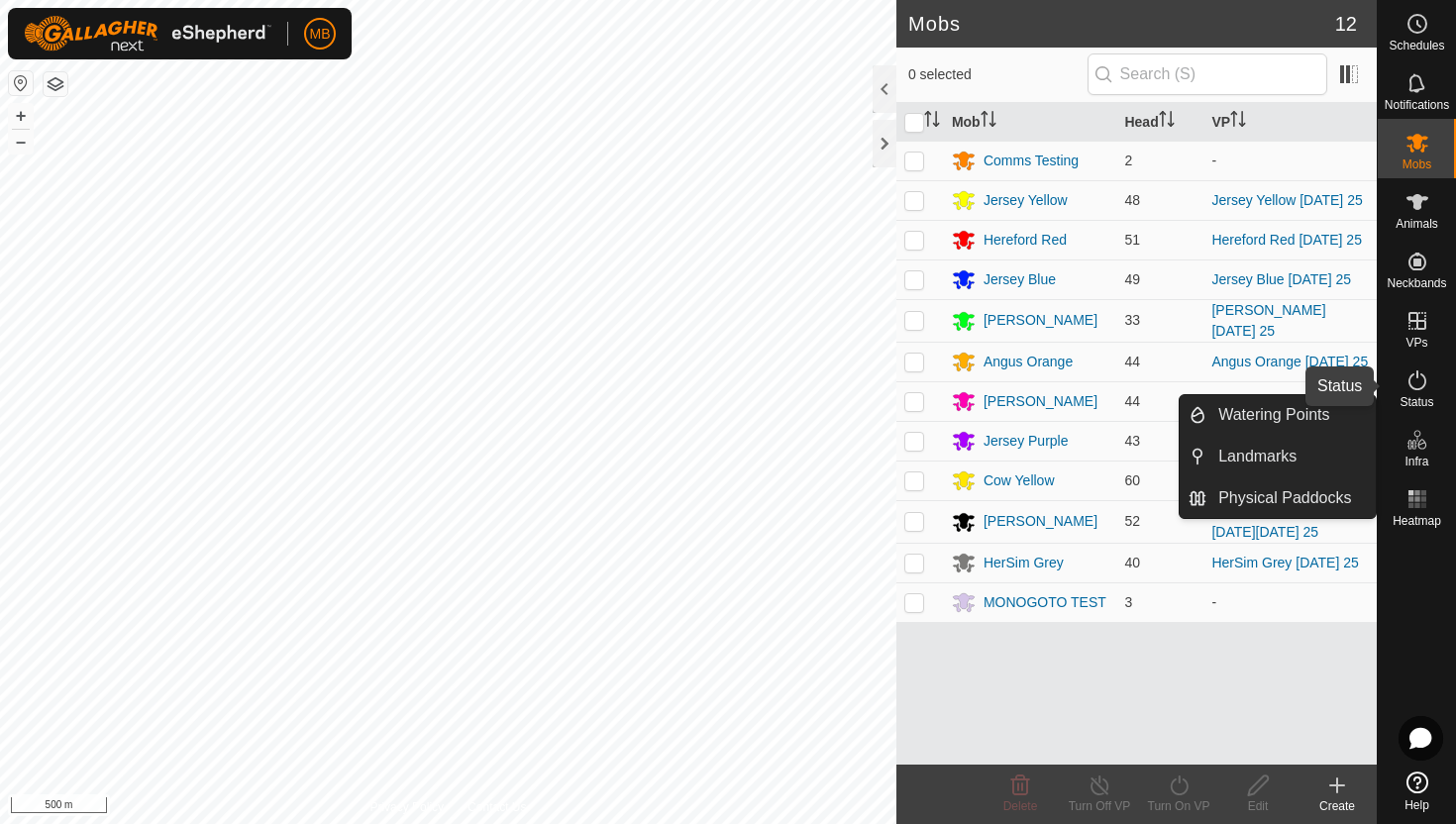 click 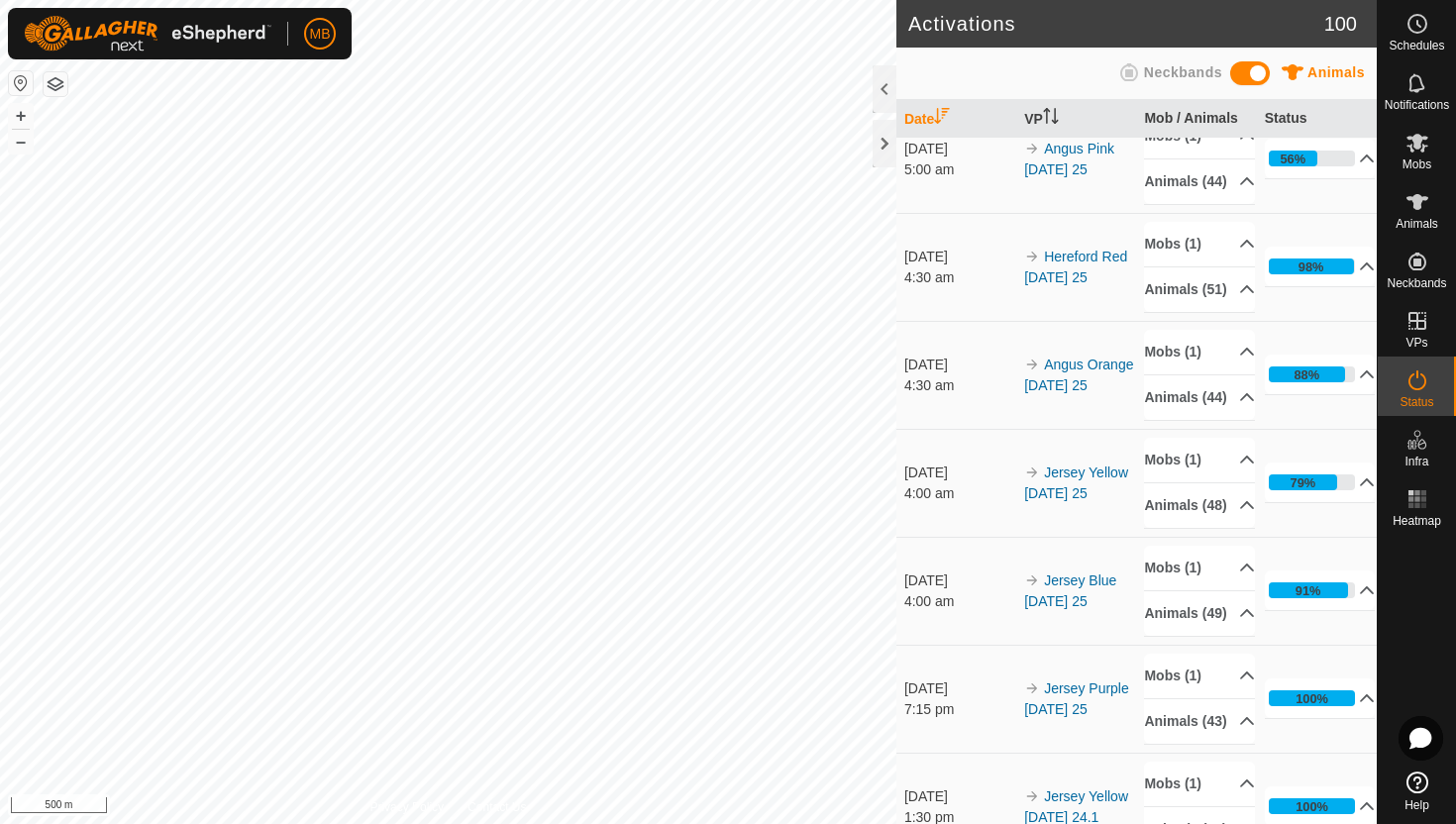 scroll, scrollTop: 463, scrollLeft: 0, axis: vertical 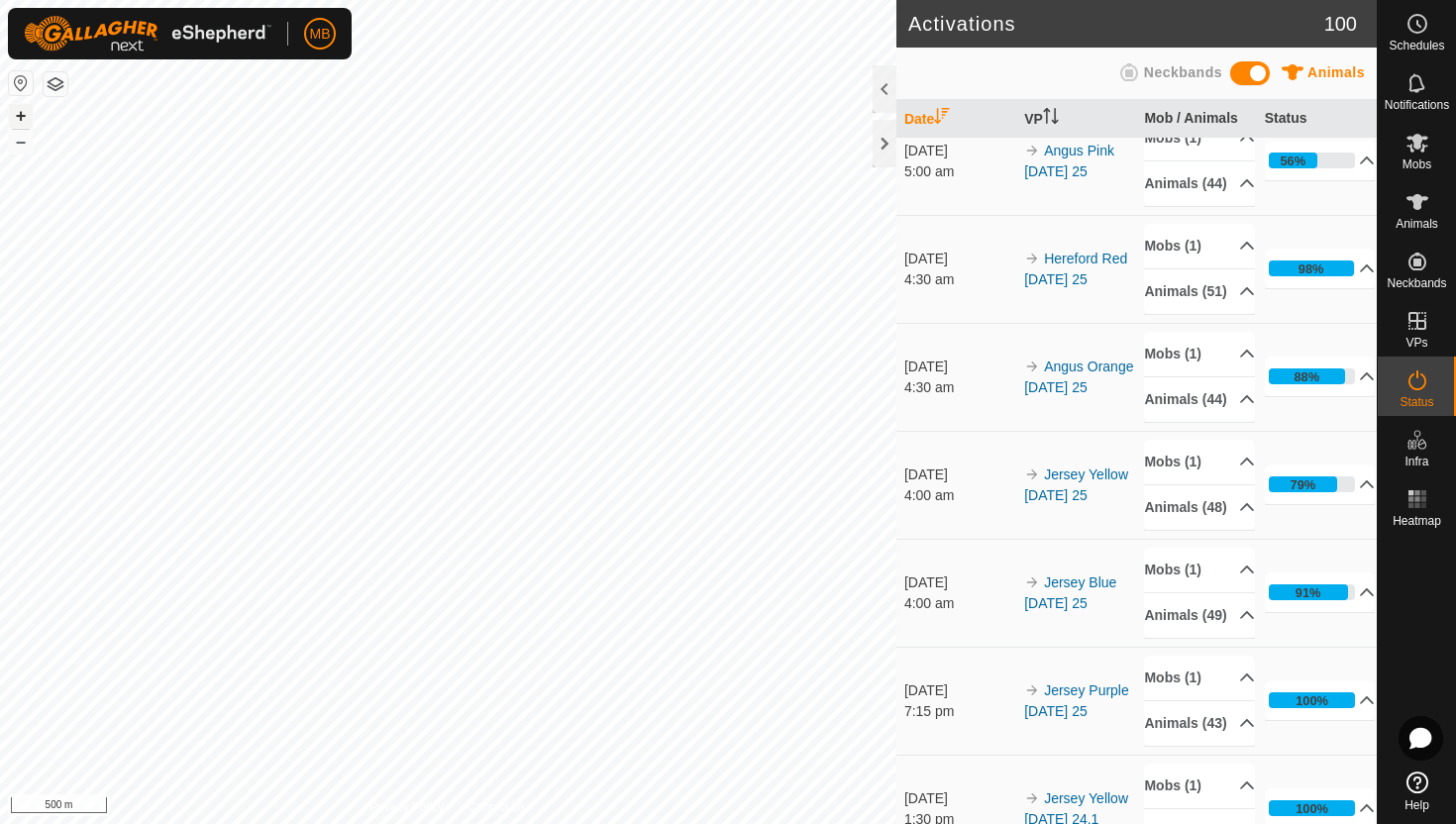 click on "+" at bounding box center [21, 116] 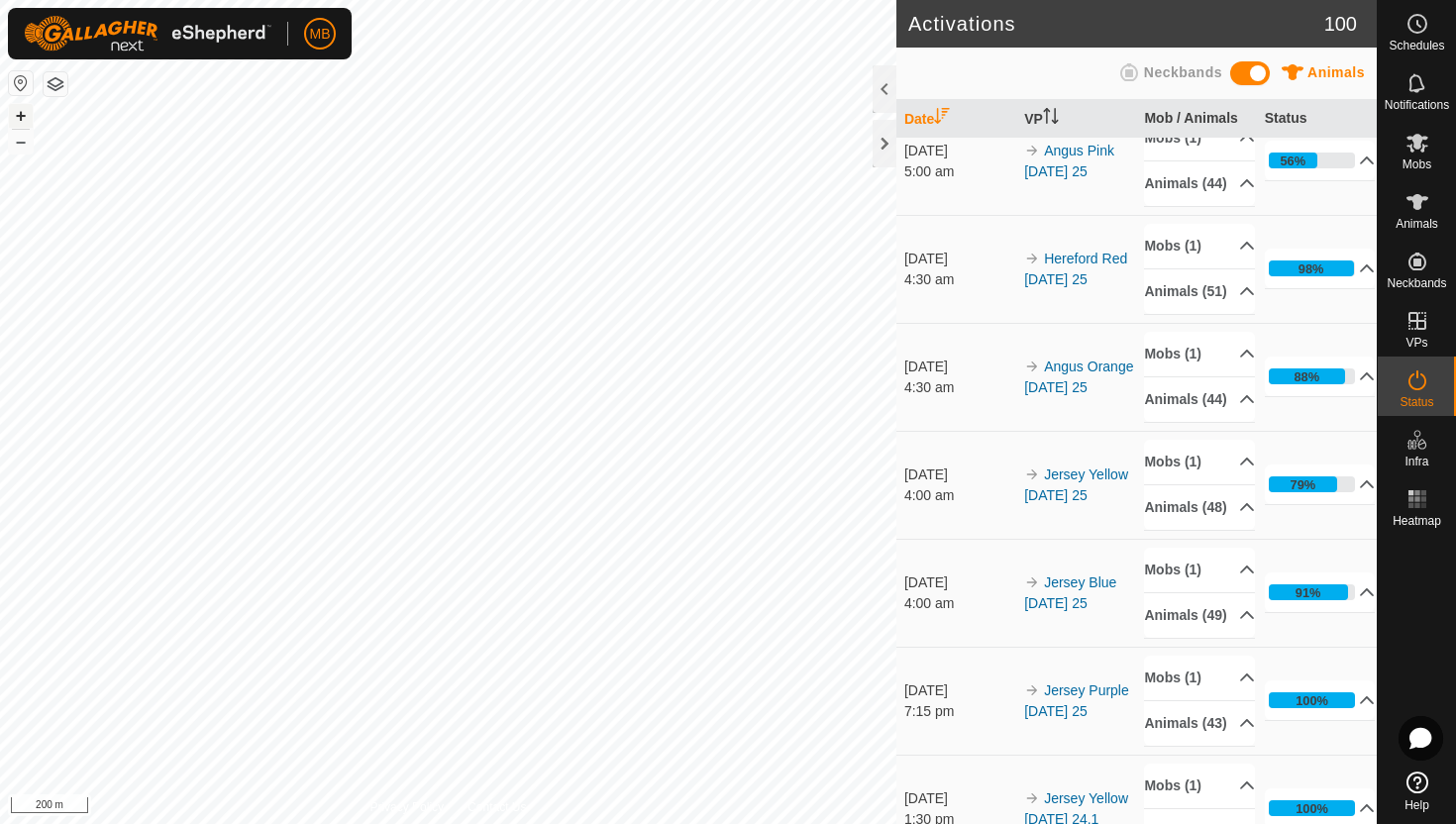 click on "+" at bounding box center [21, 116] 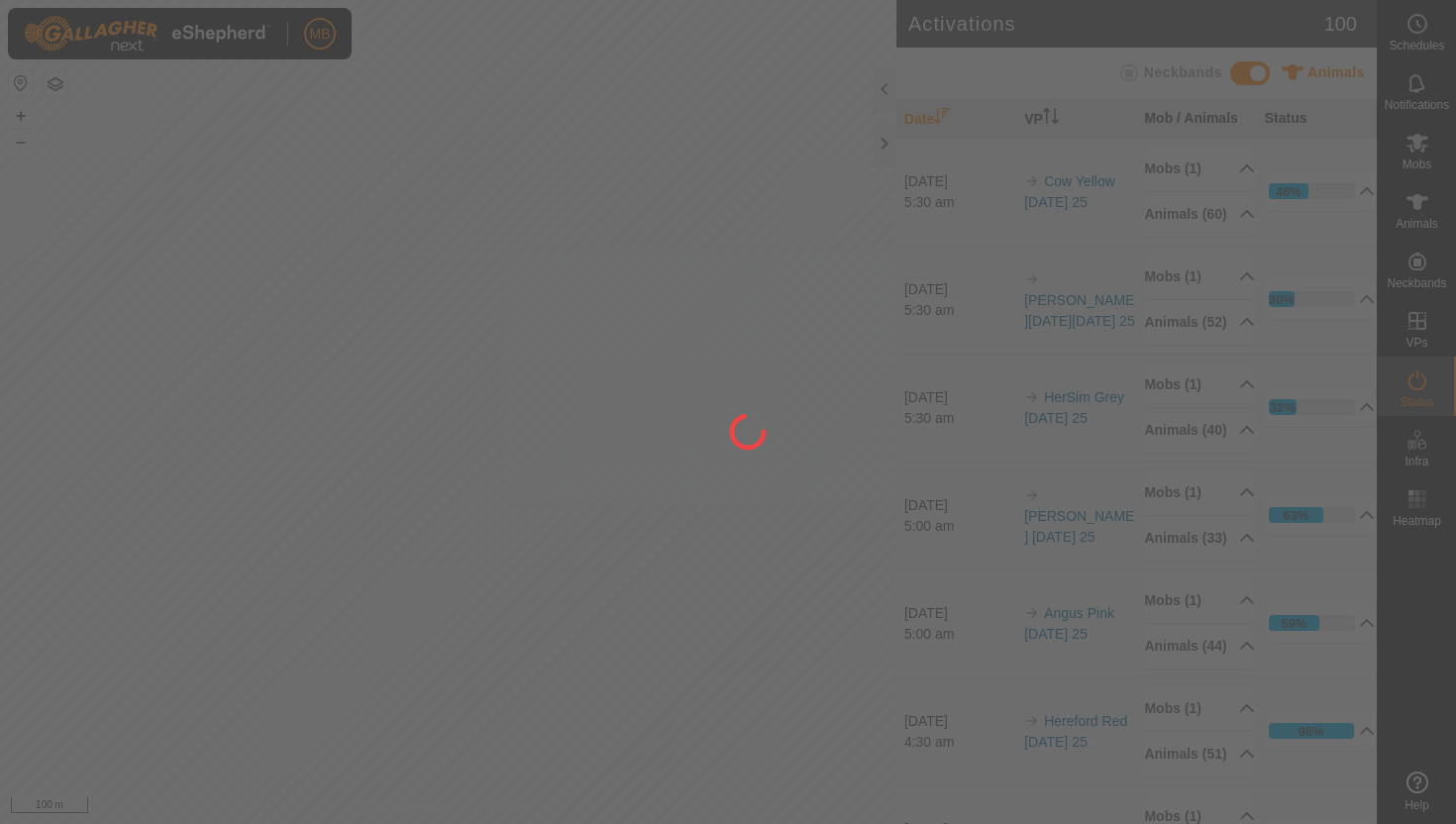scroll, scrollTop: 0, scrollLeft: 0, axis: both 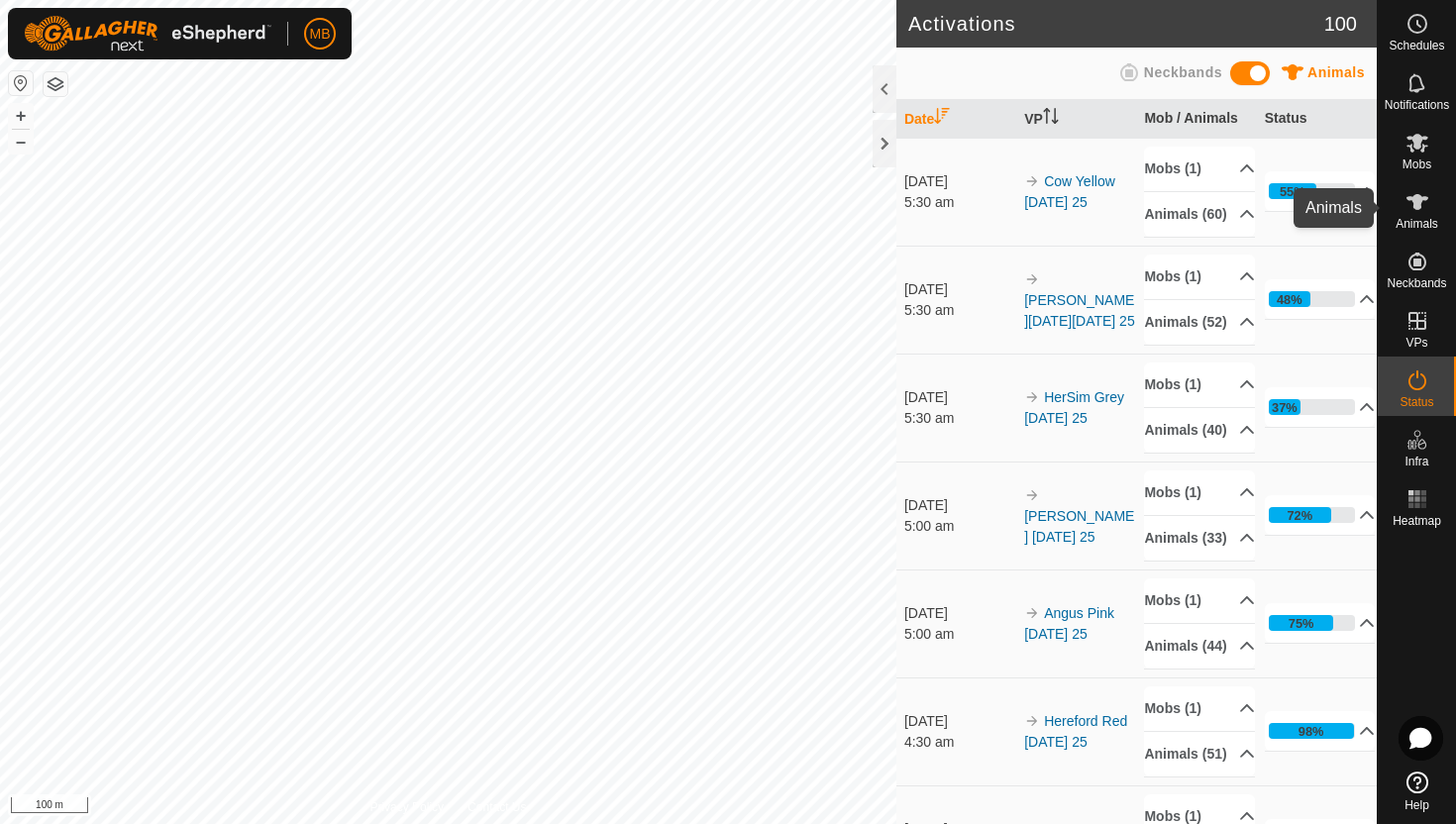 click 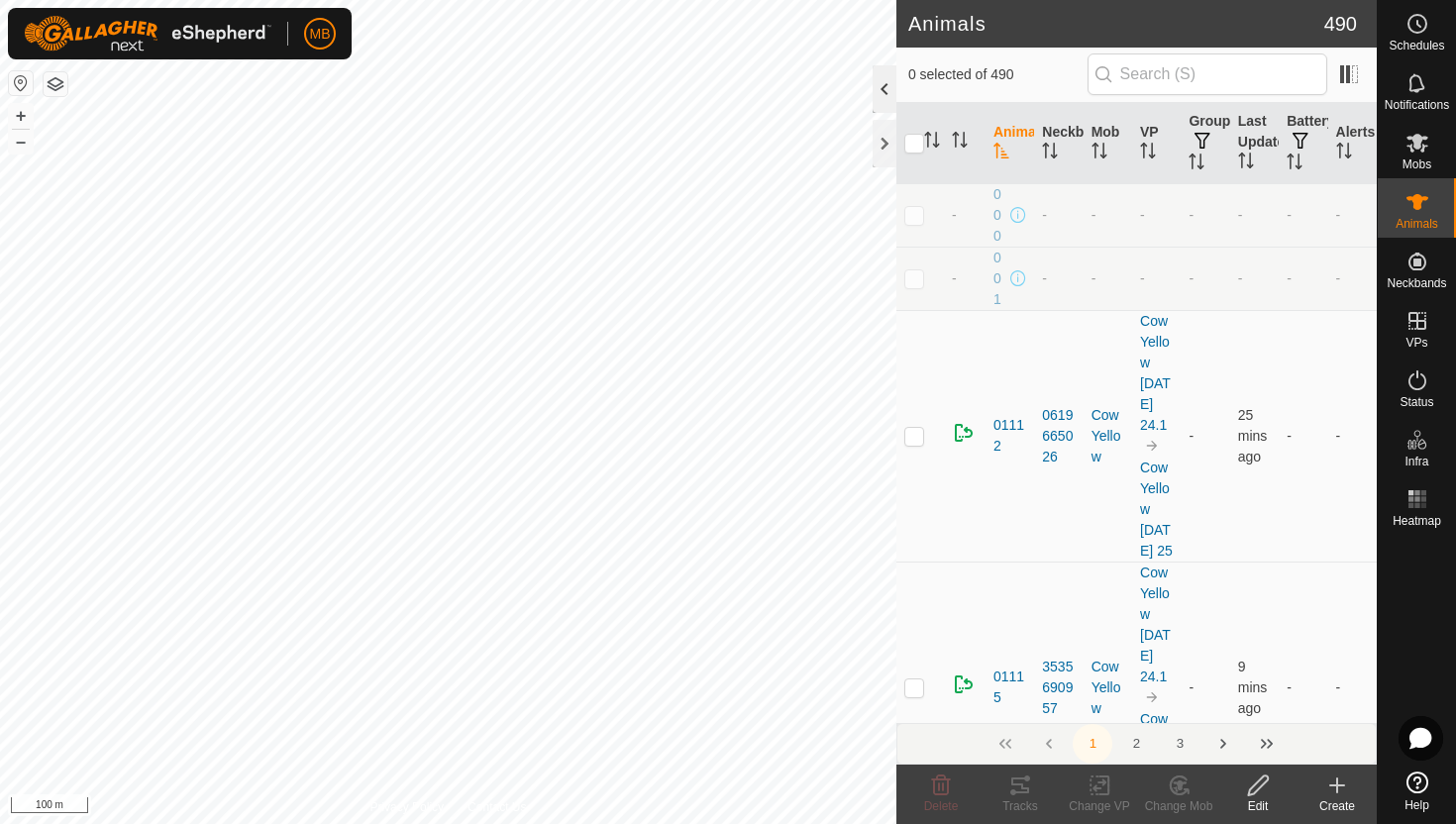 click 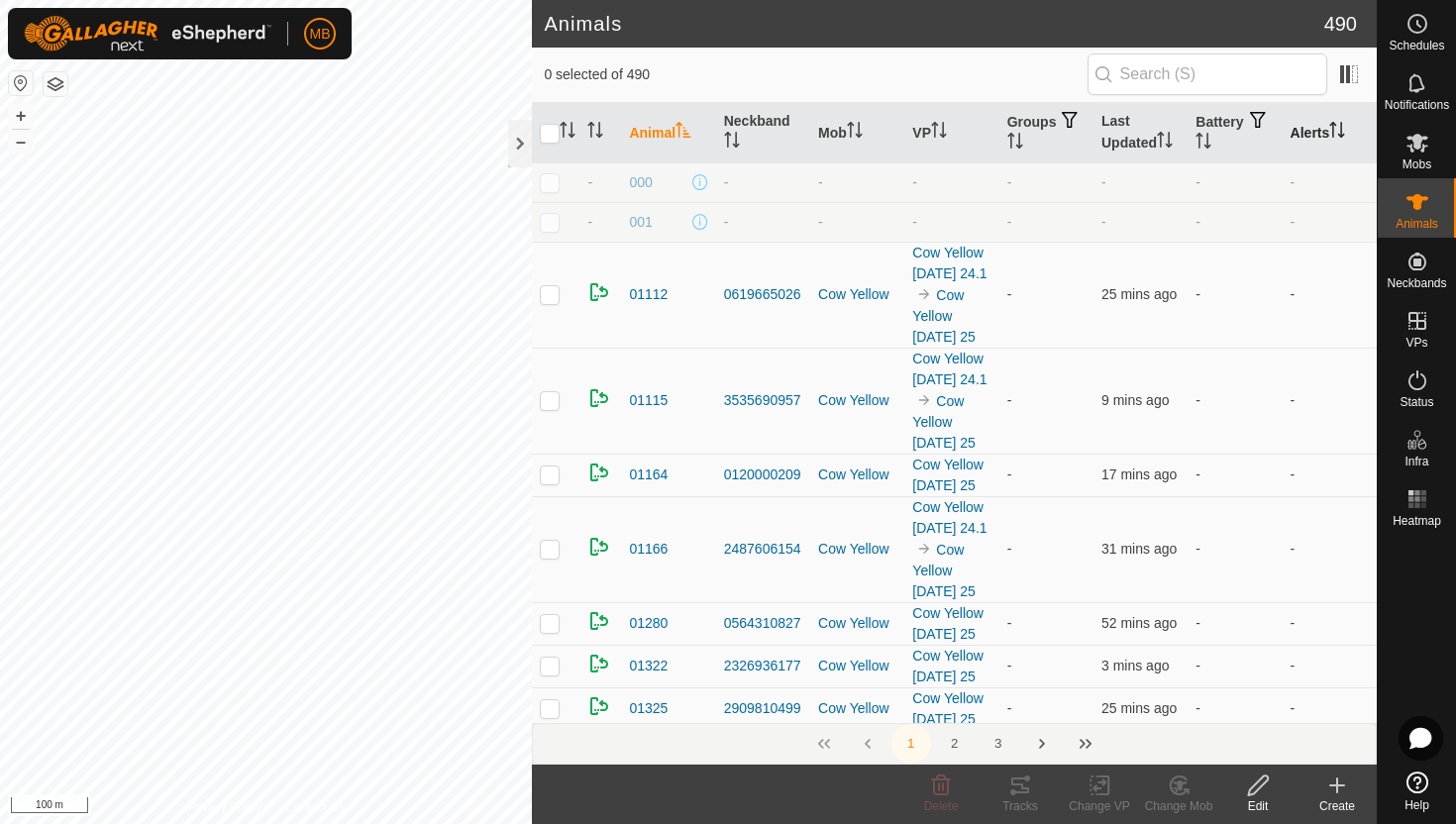 click on "Alerts" at bounding box center [1329, 133] 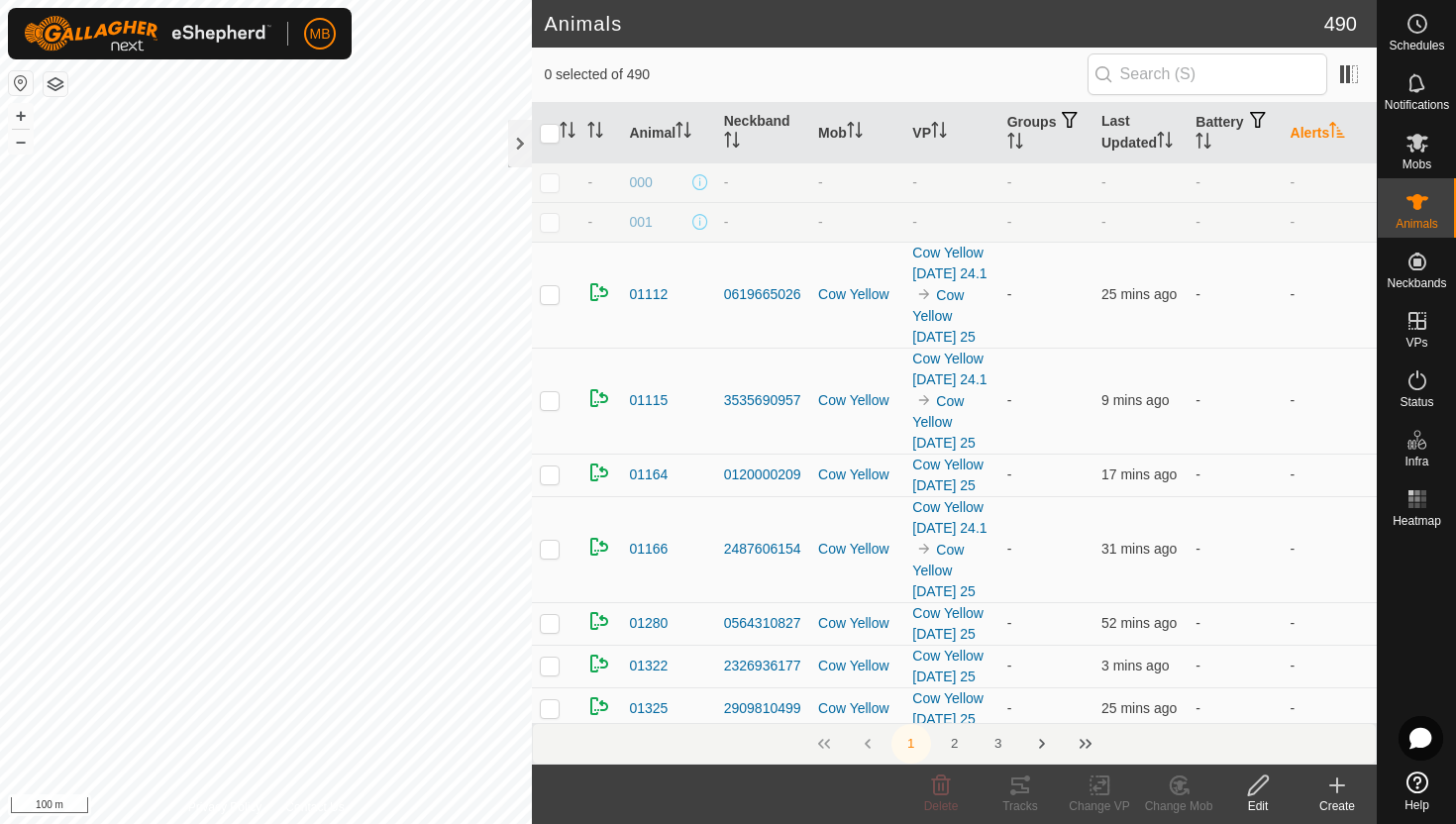click on "Alerts" at bounding box center (1329, 133) 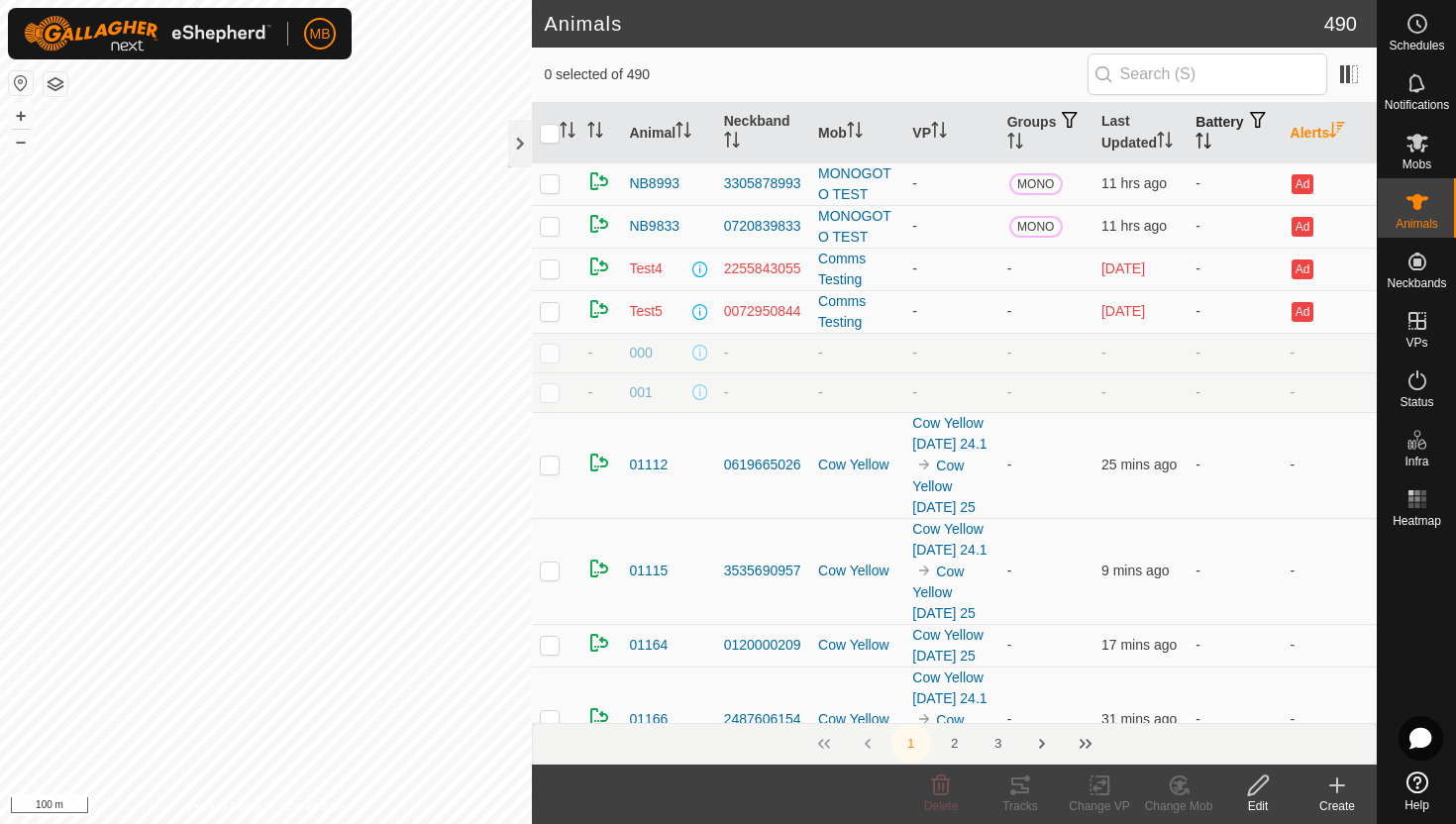 click 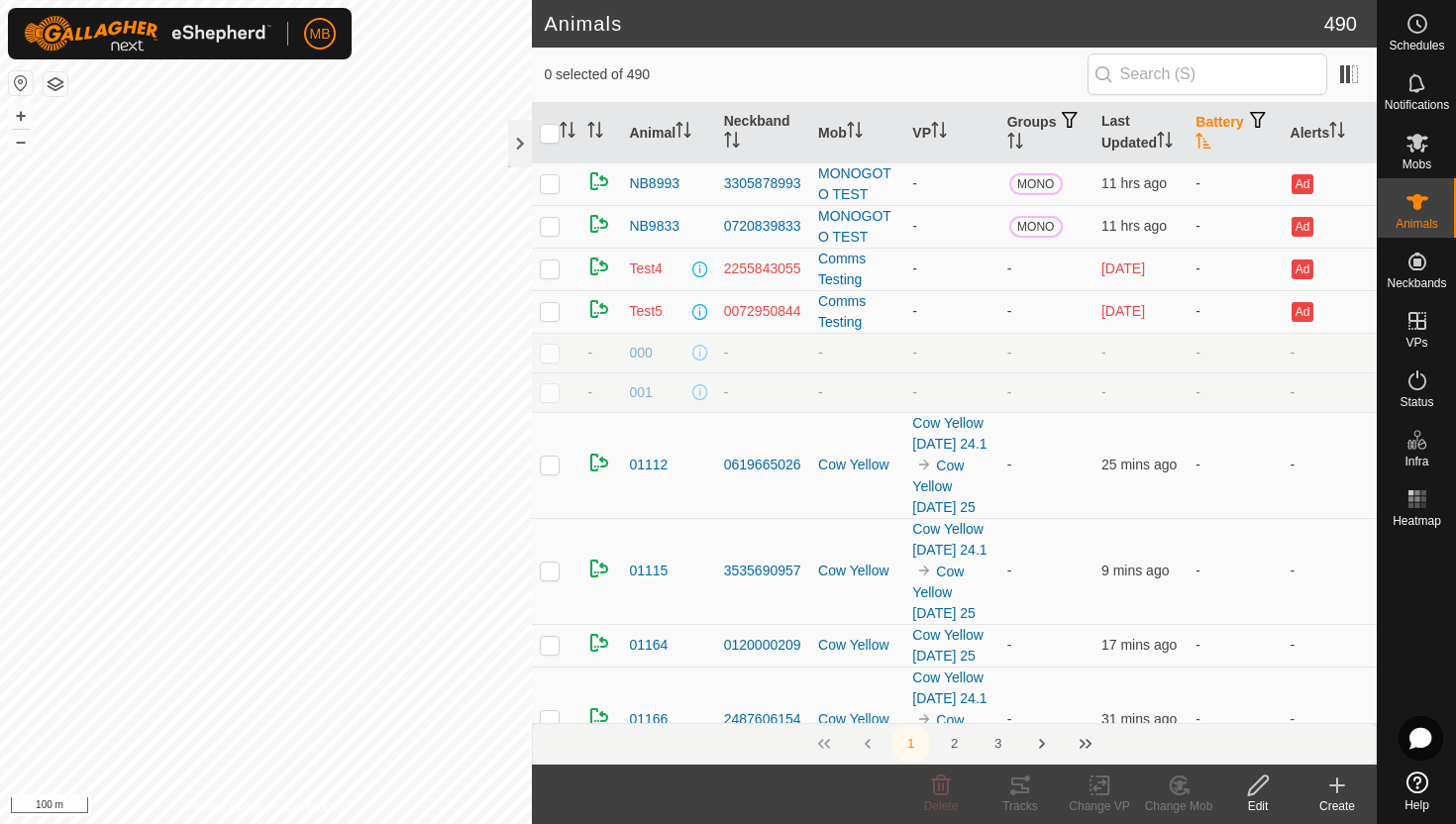 click 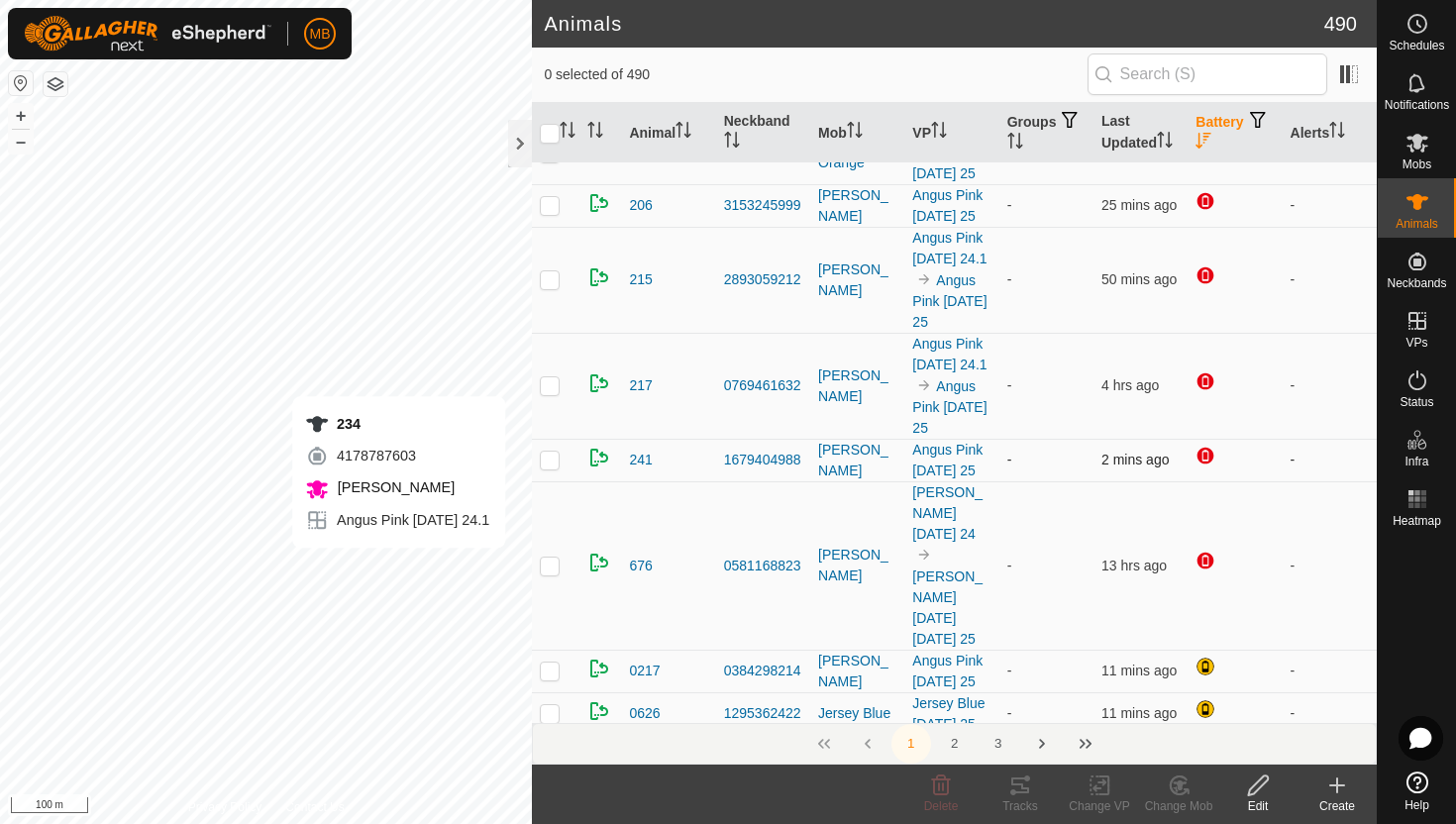 scroll, scrollTop: 653, scrollLeft: 0, axis: vertical 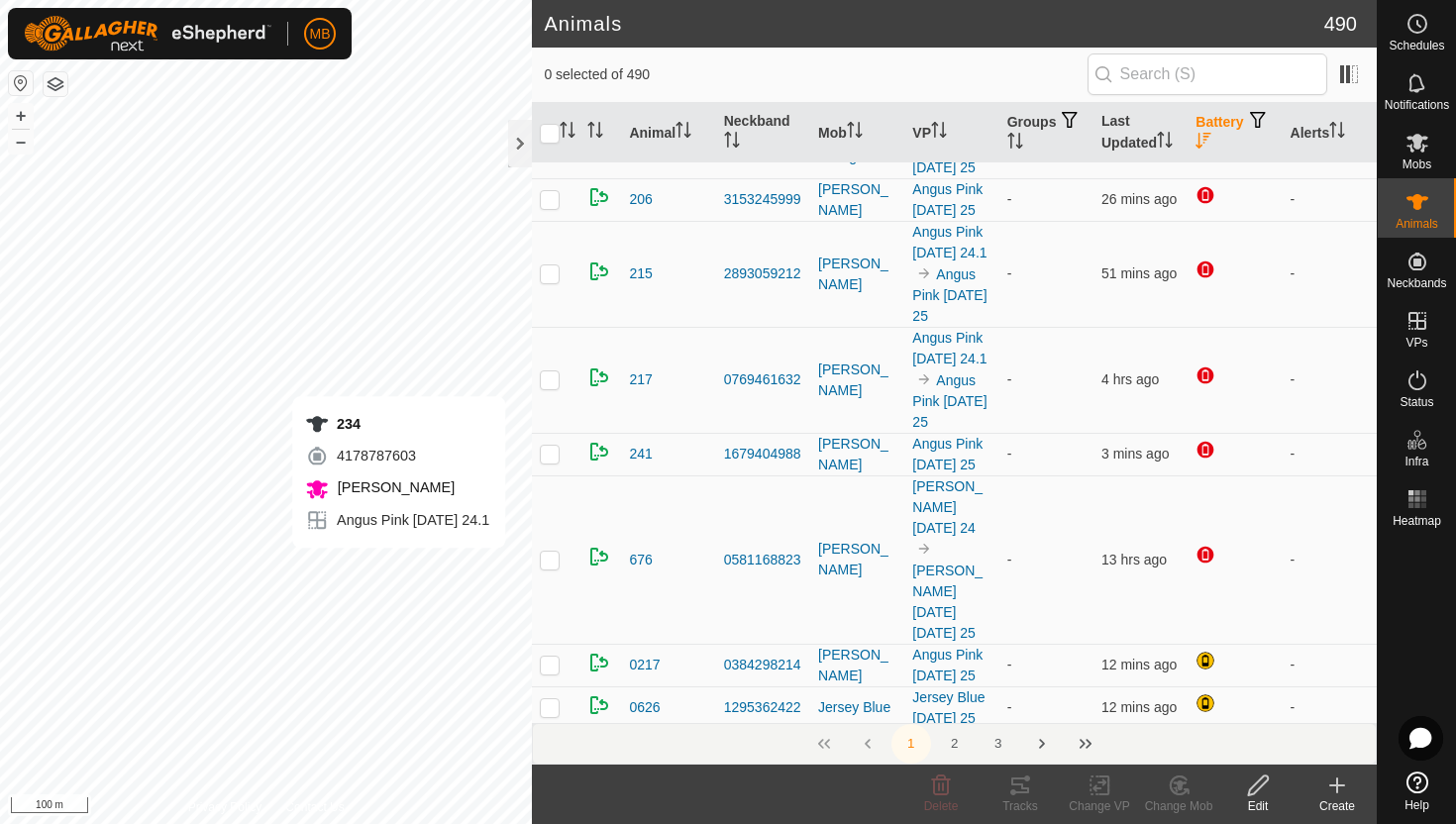 click 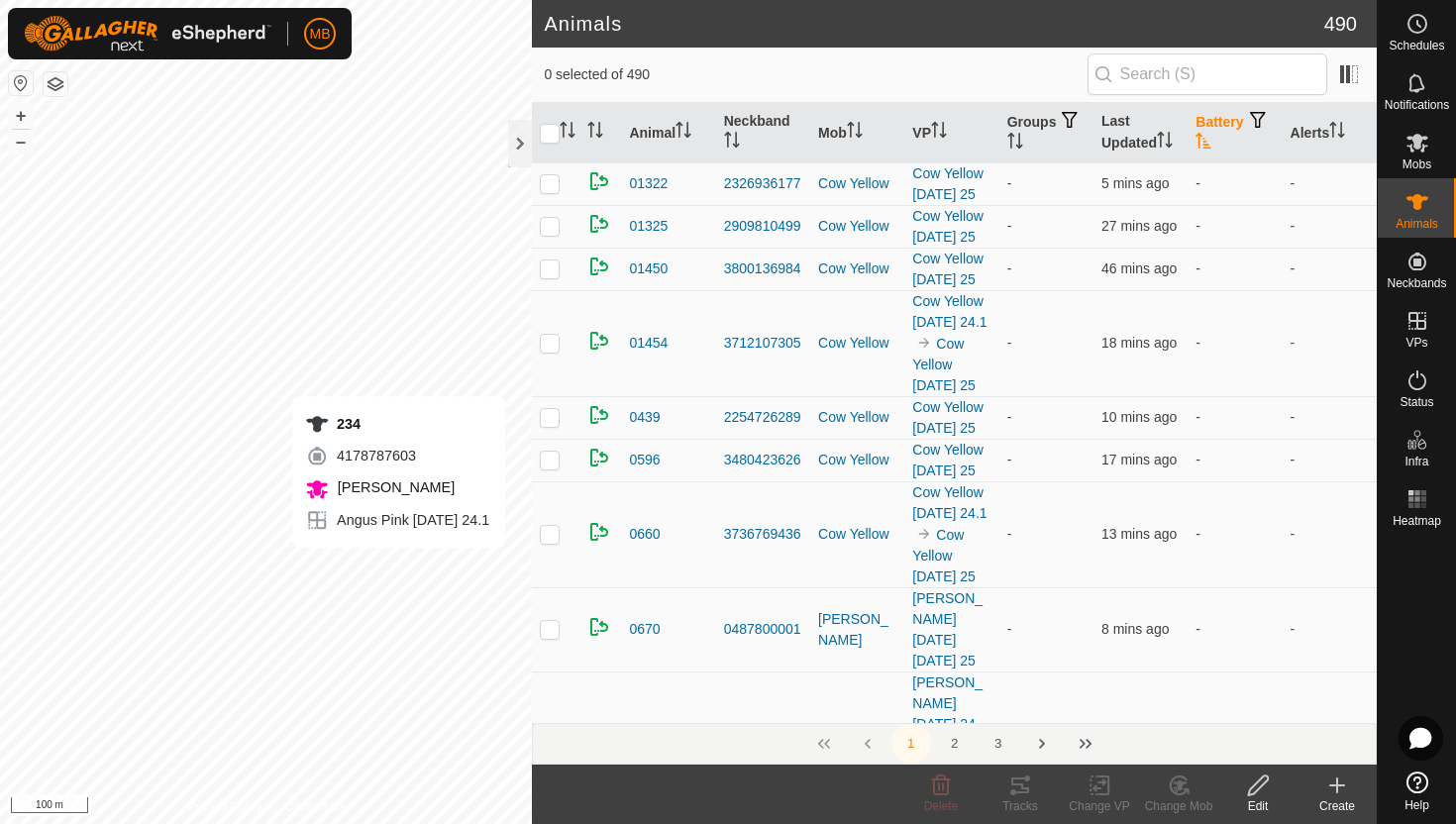 scroll, scrollTop: 0, scrollLeft: 0, axis: both 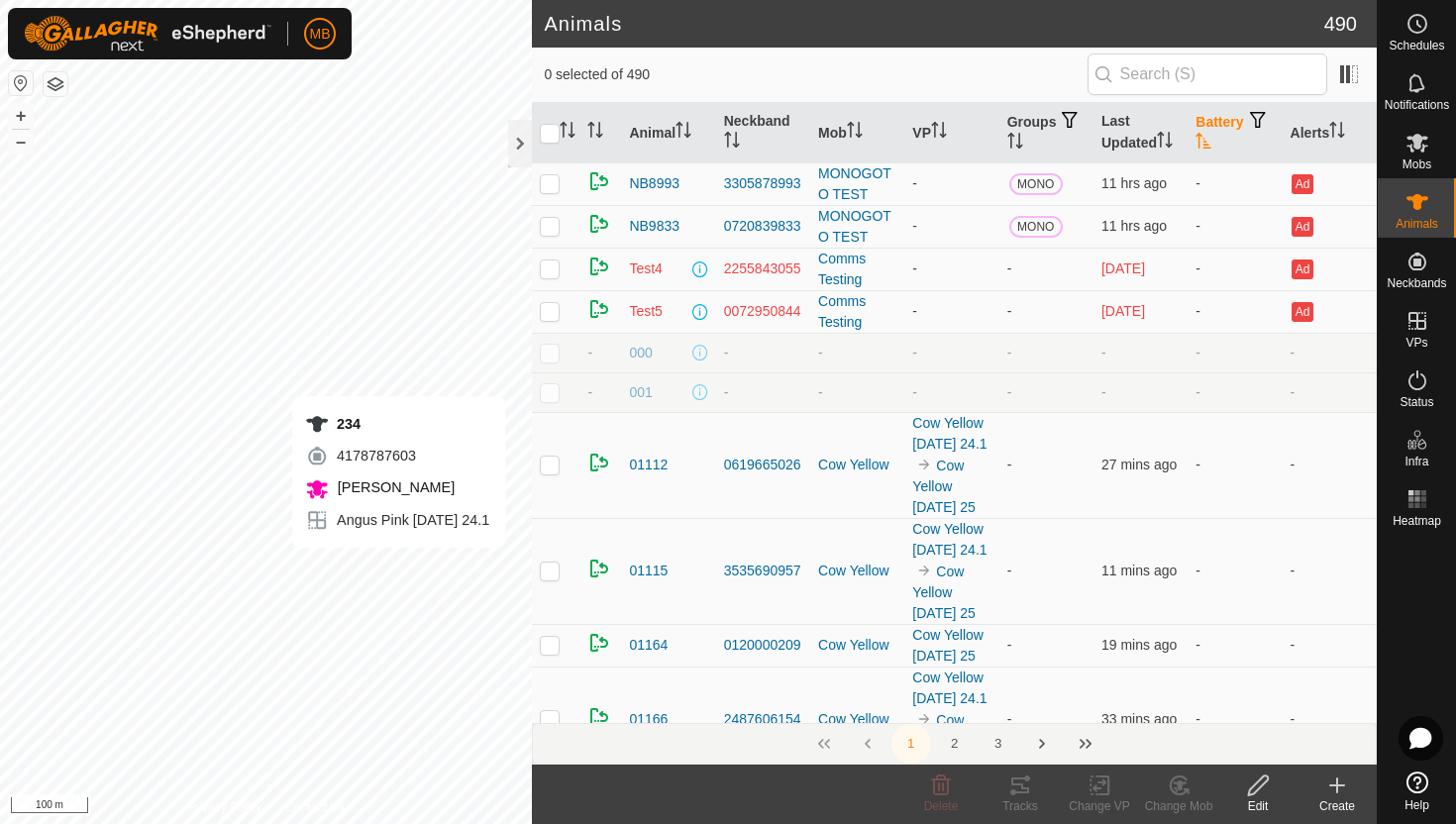 click 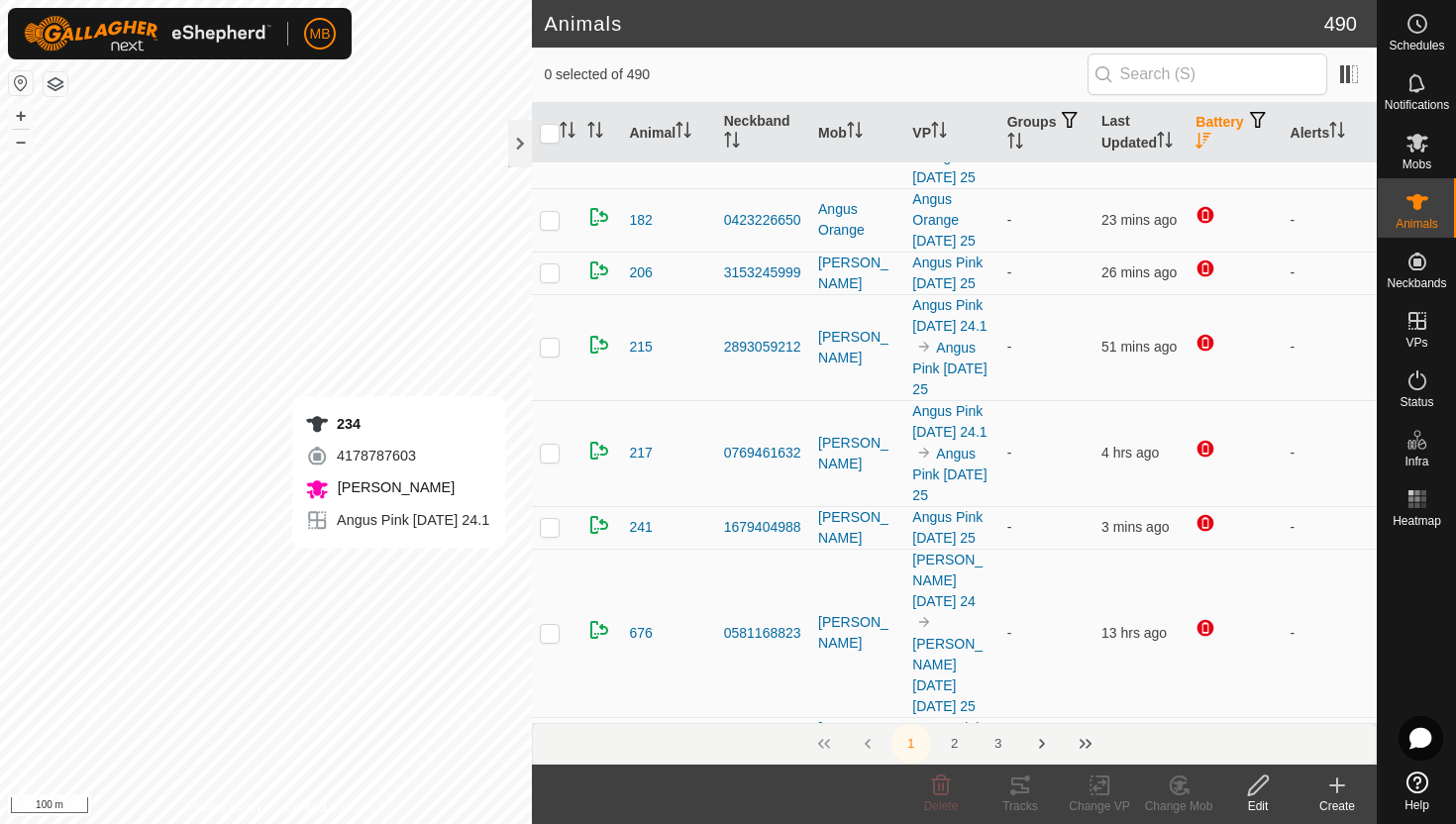 scroll, scrollTop: 594, scrollLeft: 0, axis: vertical 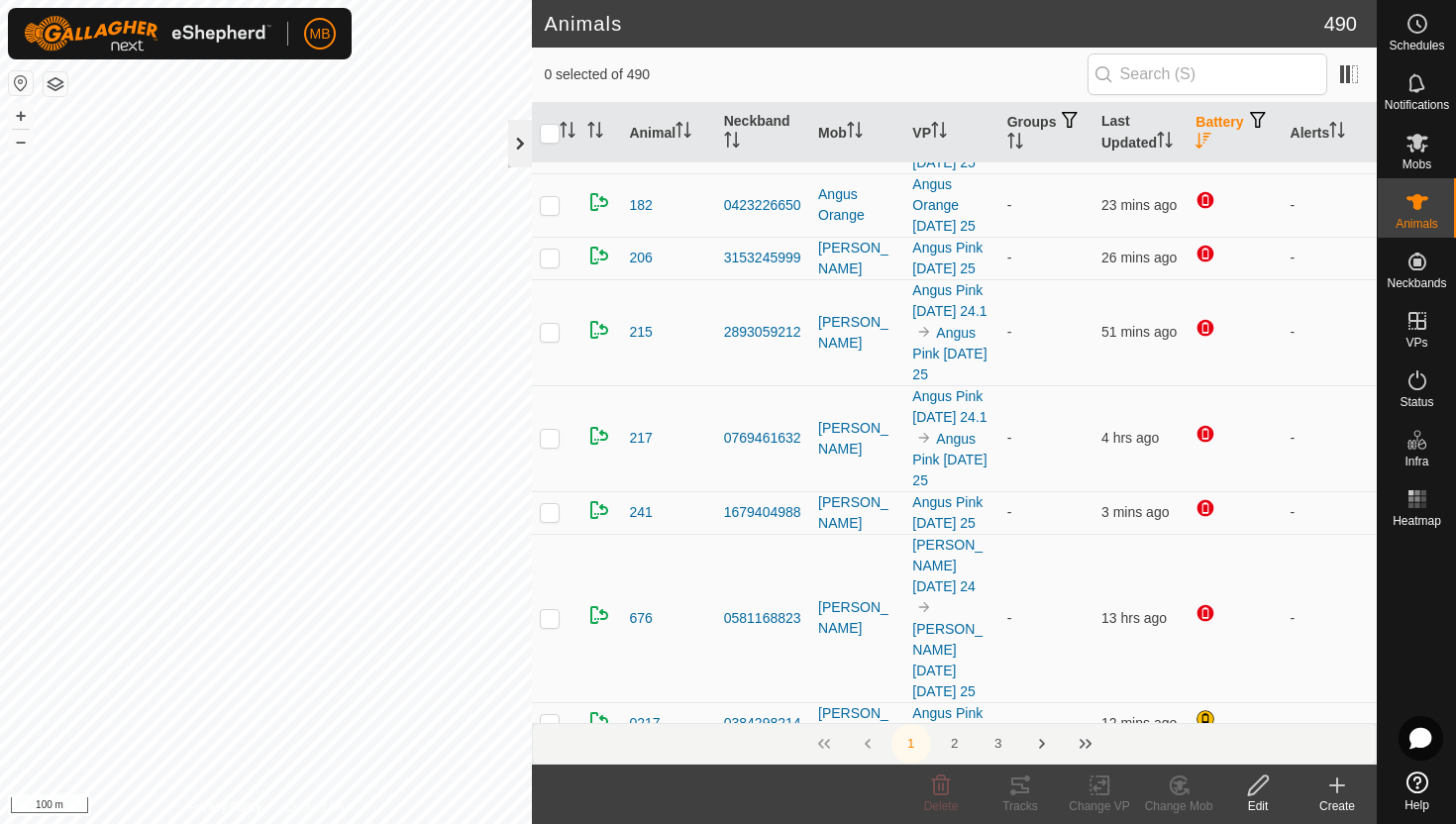 click 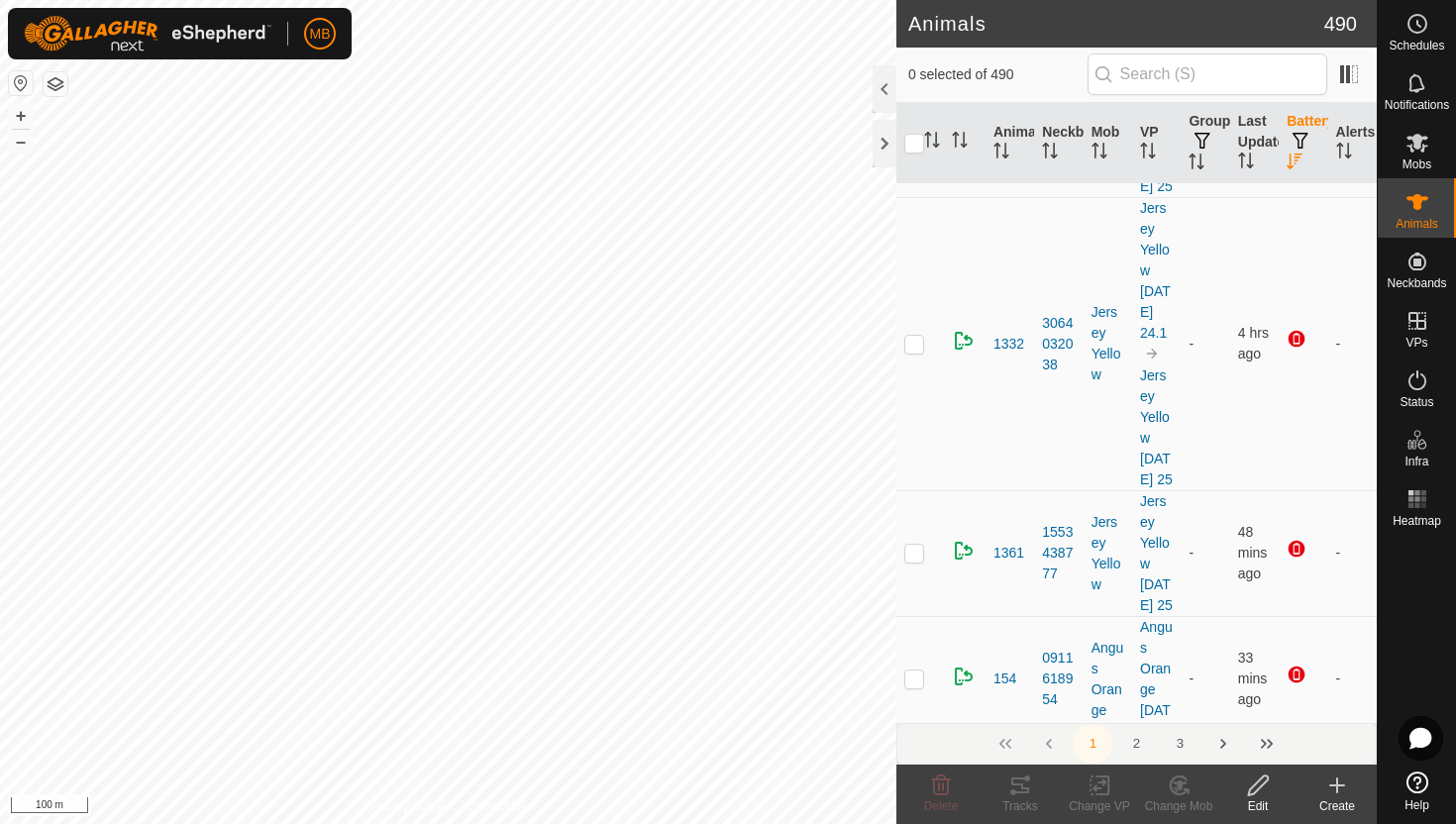 click on "MB Schedules Notifications Mobs Animals Neckbands VPs Status Infra Heatmap Help Animals 490  0 selected of 490      Animal   Neckband   Mob   VP   Groups   Last Updated   Battery   Alerts   NB0161   0474970161   -  -  TEST
10 days ago  -   NB0501   1373300501   -  -  TEST
12 days ago  -   NB1987   2389461987   -  -  TEST
8 days ago  -   1151   2564141844   Jersey Blue  Jersey Blue Thursday 24 Jersey Blue Friday 25  -  1 hr ago  -   1332   3064032038   Jersey Yellow  Jersey Yellow Thursday 24.1 Jersey Yellow Friday 25  -  4 hrs ago  -   1361   1553438777   Jersey Yellow  Jersey Yellow Friday 25  -  48 mins ago  -   154   0911618954   Angus Orange  Angus Orange Friday 25  -  33 mins ago  -   170   3675746134   Angus Orange  Angus Orange Thursday 24 Angus Orange Friday 25  -  22 mins ago  -   182   0423226650   Angus Orange  Angus Orange Friday 25  -  23 mins ago  -   206   3153245999   Angus Pink  Angus Pink Friday 25  -  26 mins ago  -   215   2893059212   Angus Pink  Angus Pink Thursday 24.1" at bounding box center (728, 412) 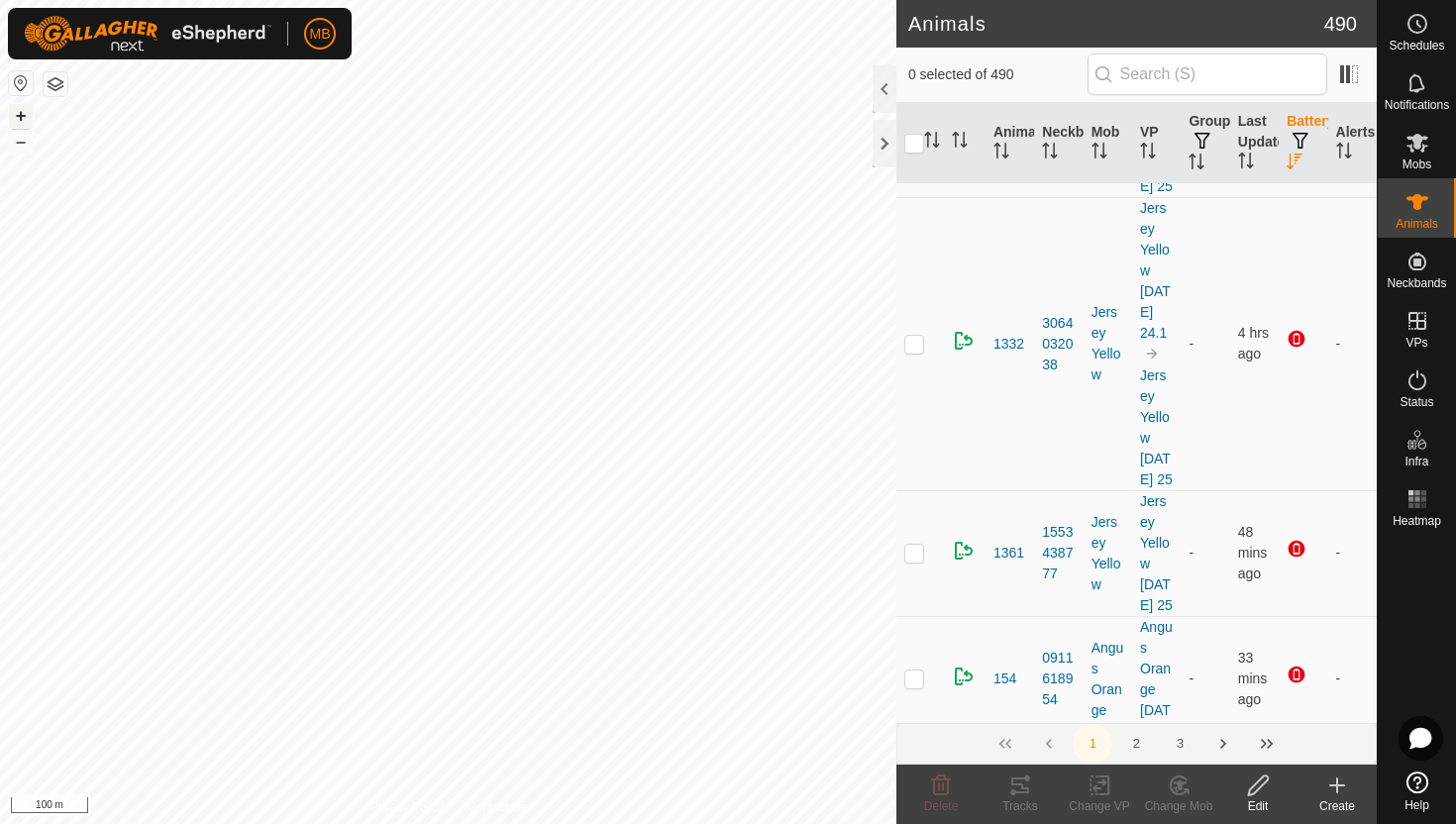 click on "+" at bounding box center (21, 116) 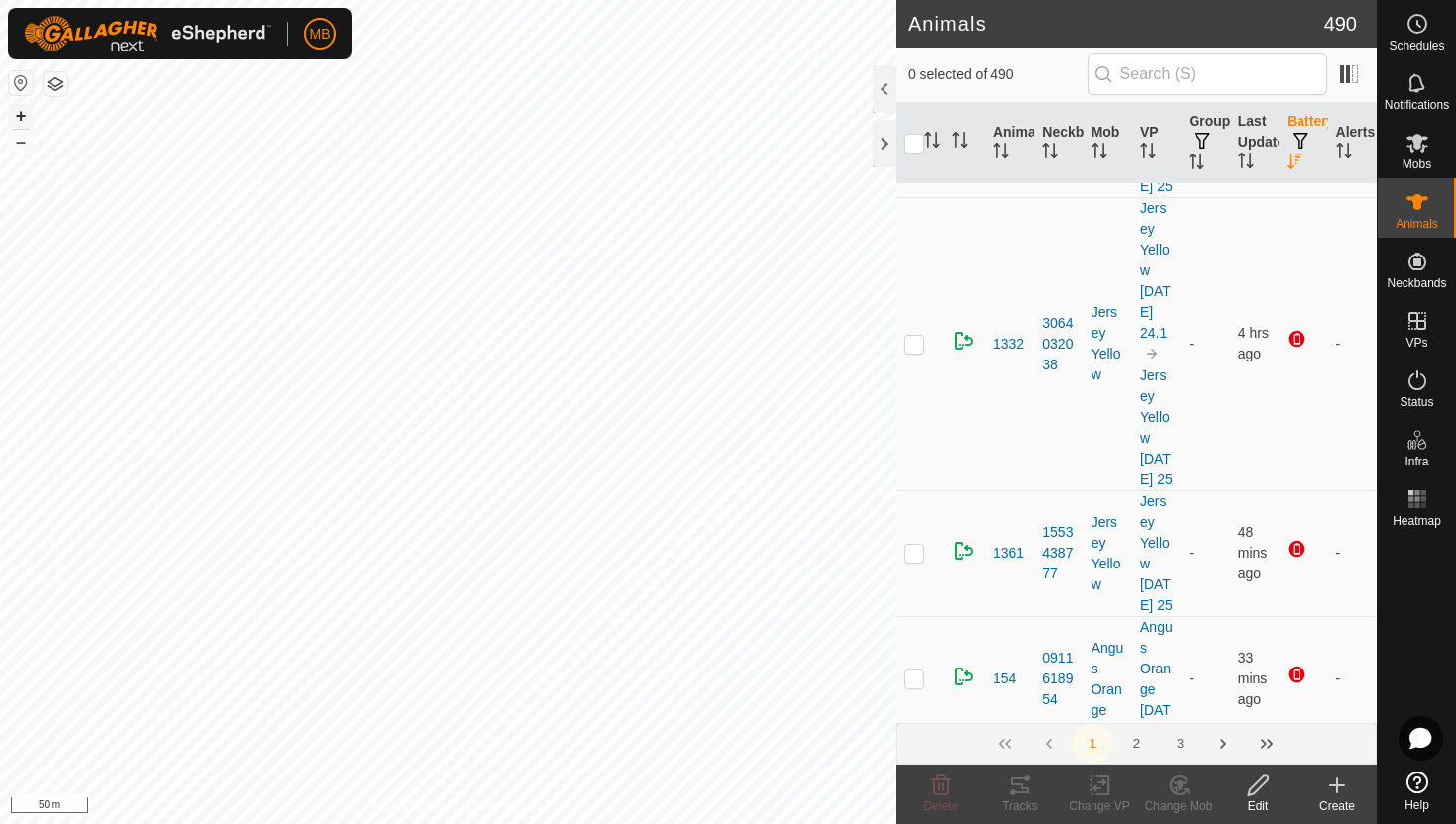 click on "+" at bounding box center [21, 116] 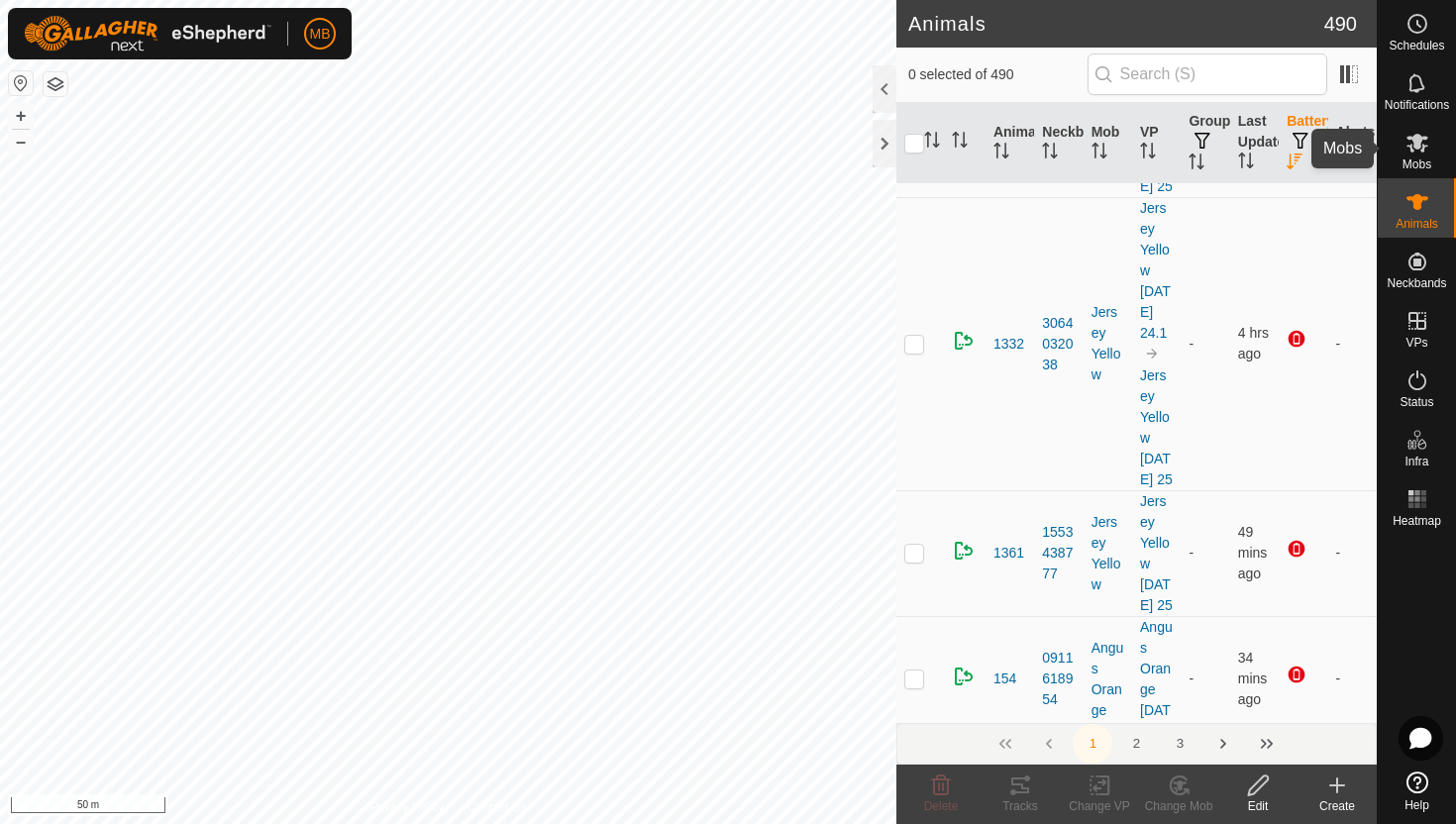 click 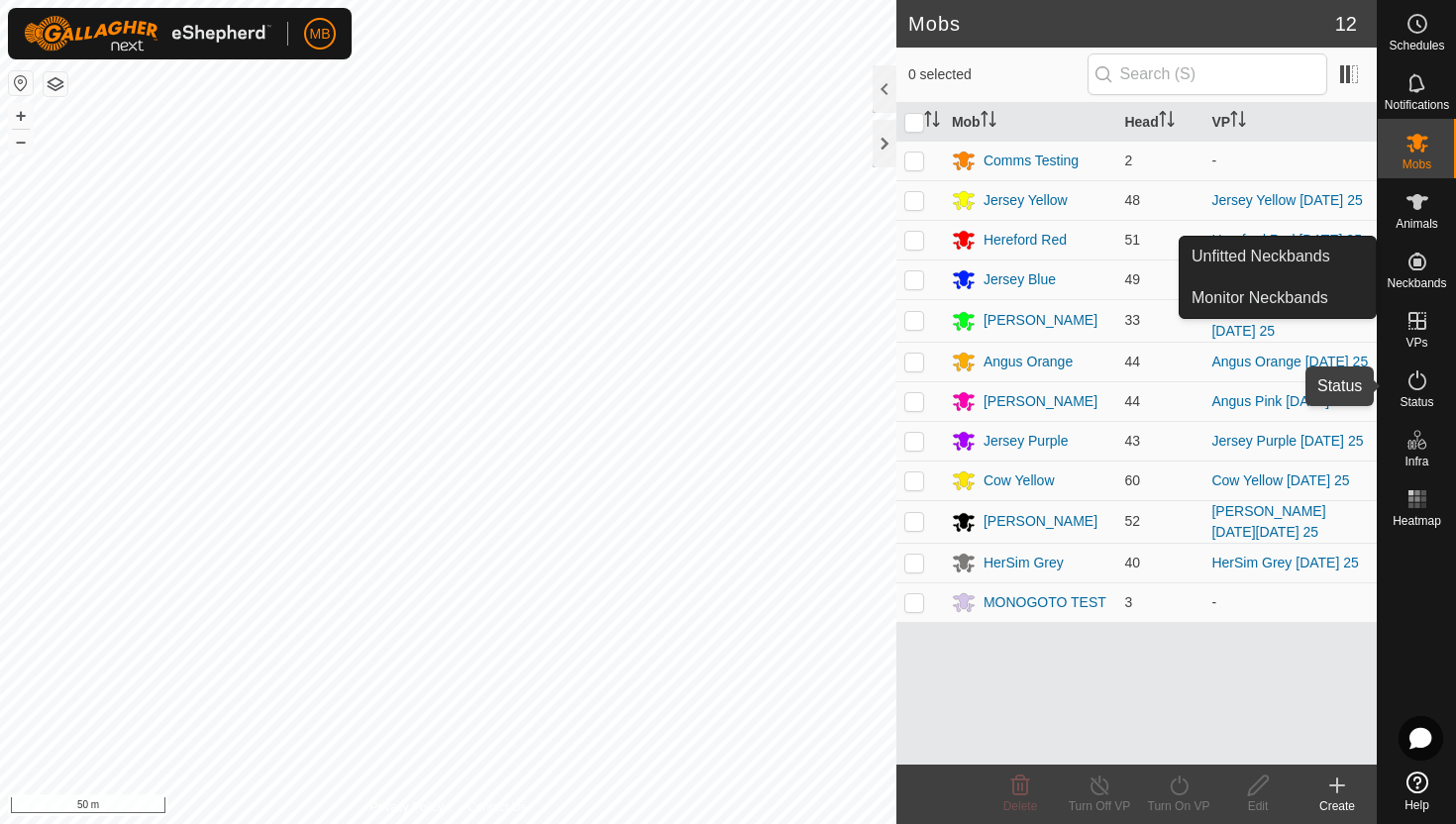 click 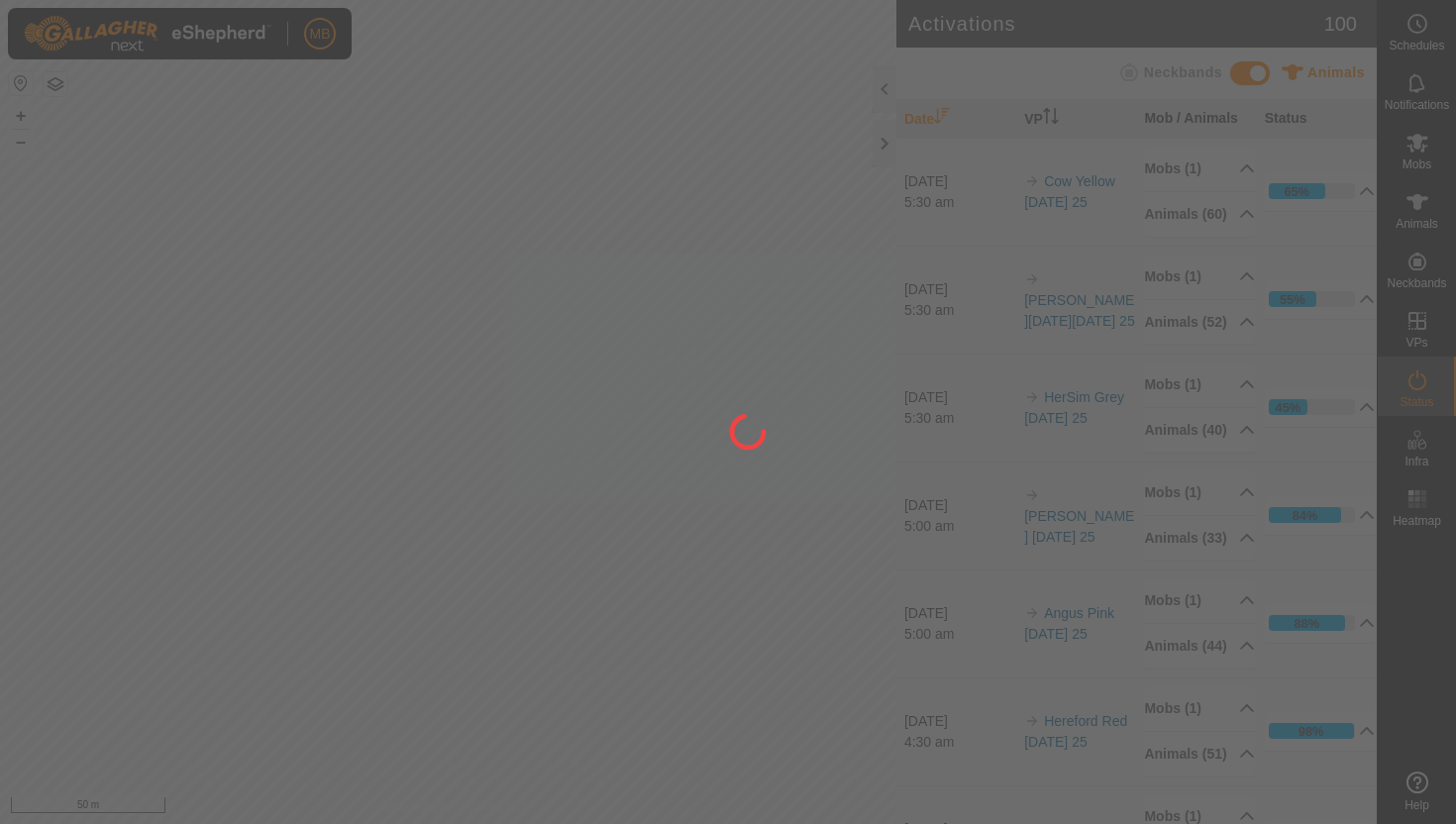 scroll, scrollTop: 0, scrollLeft: 0, axis: both 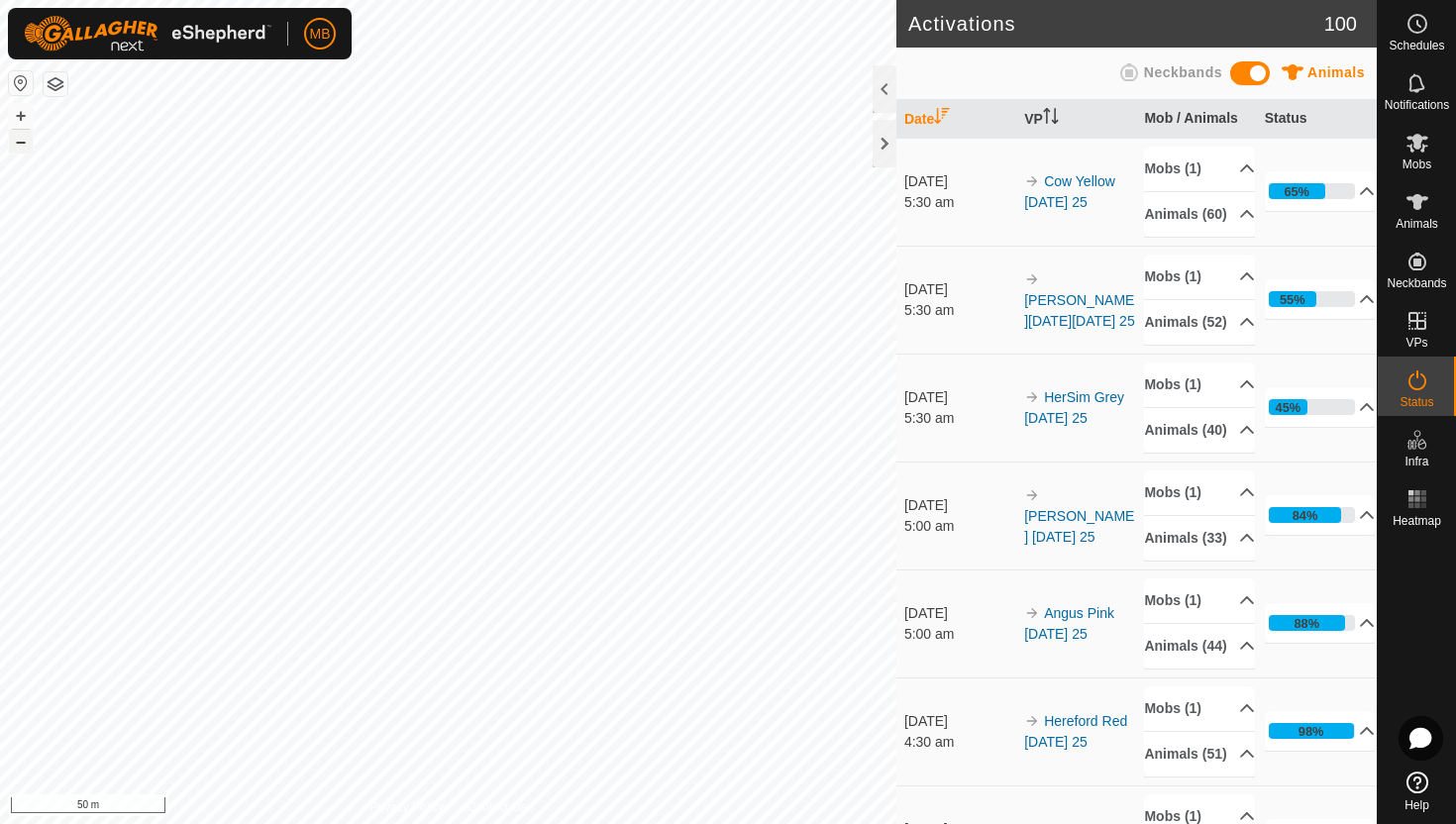 click on "–" at bounding box center [21, 142] 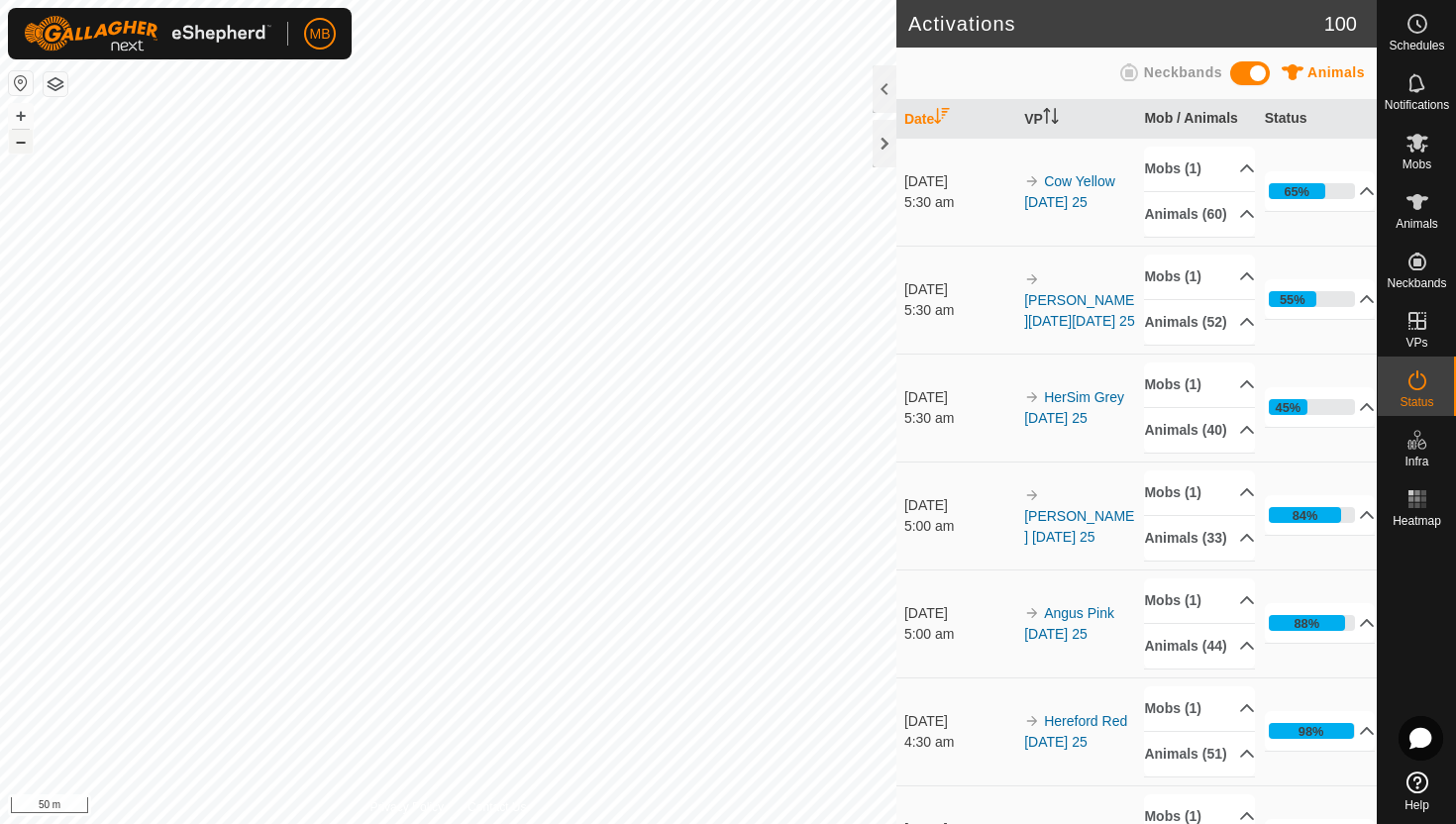 click on "–" at bounding box center (21, 142) 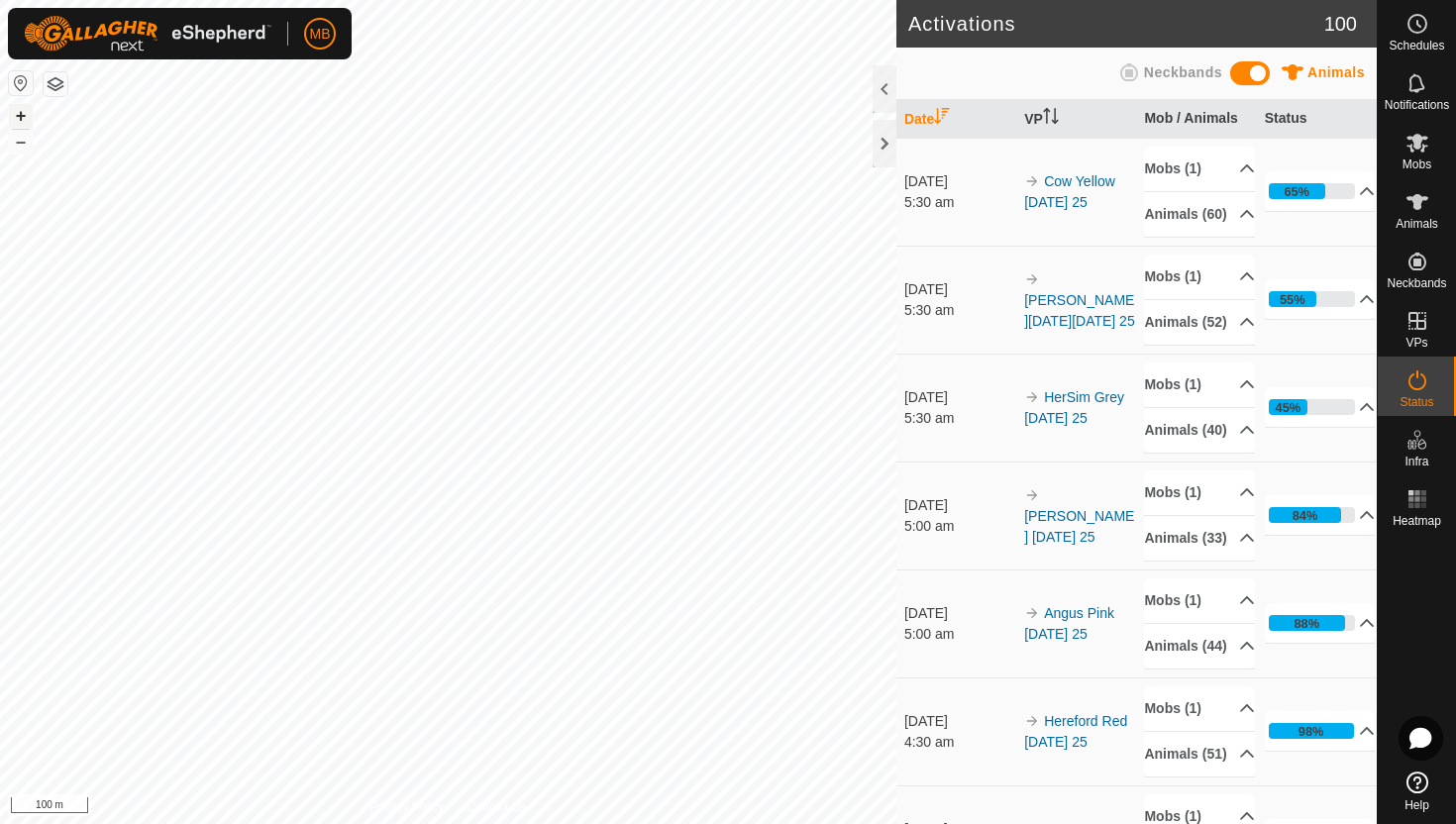click on "+" at bounding box center [21, 116] 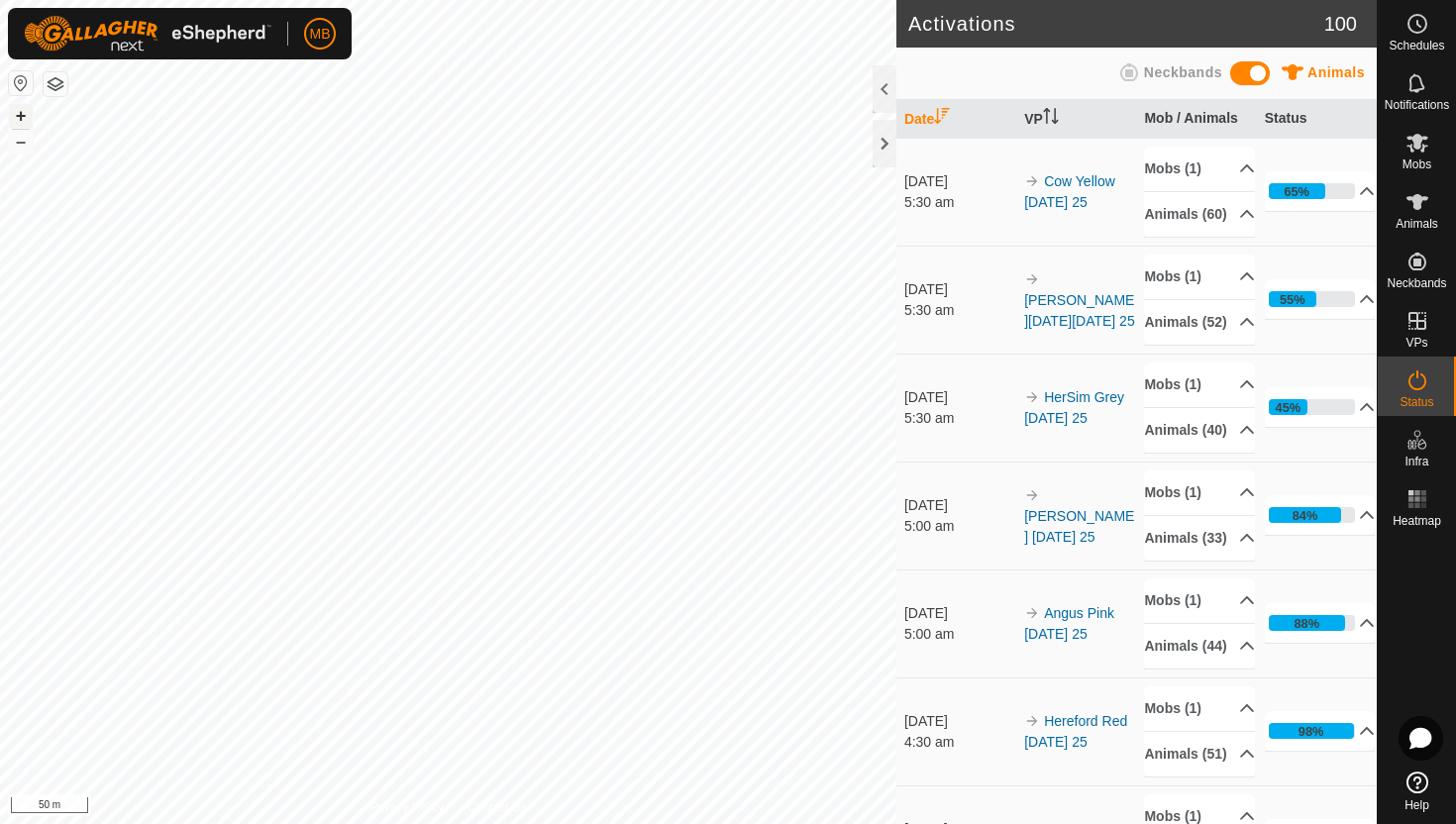 click on "+" at bounding box center [21, 116] 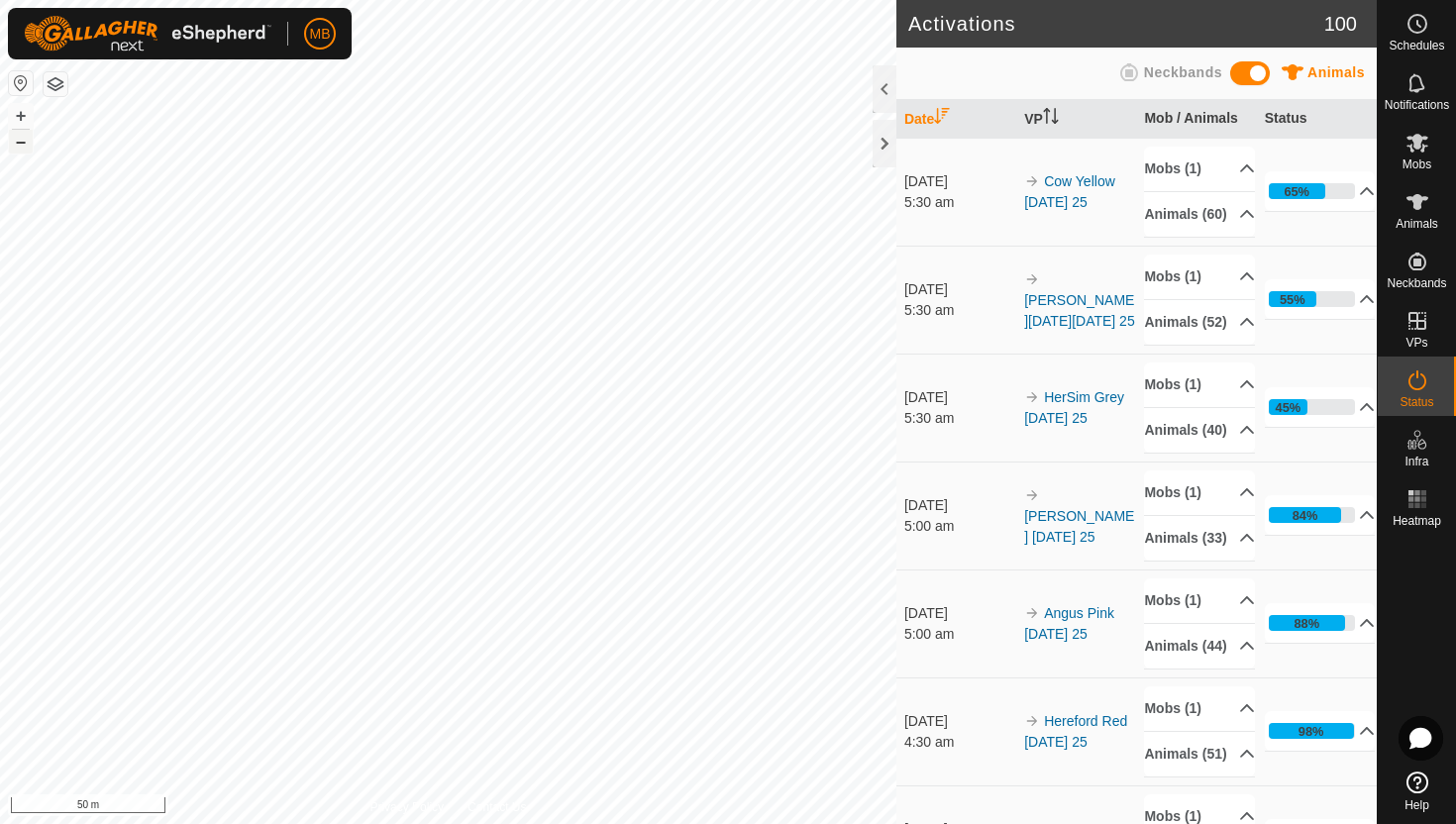 click on "–" at bounding box center [21, 142] 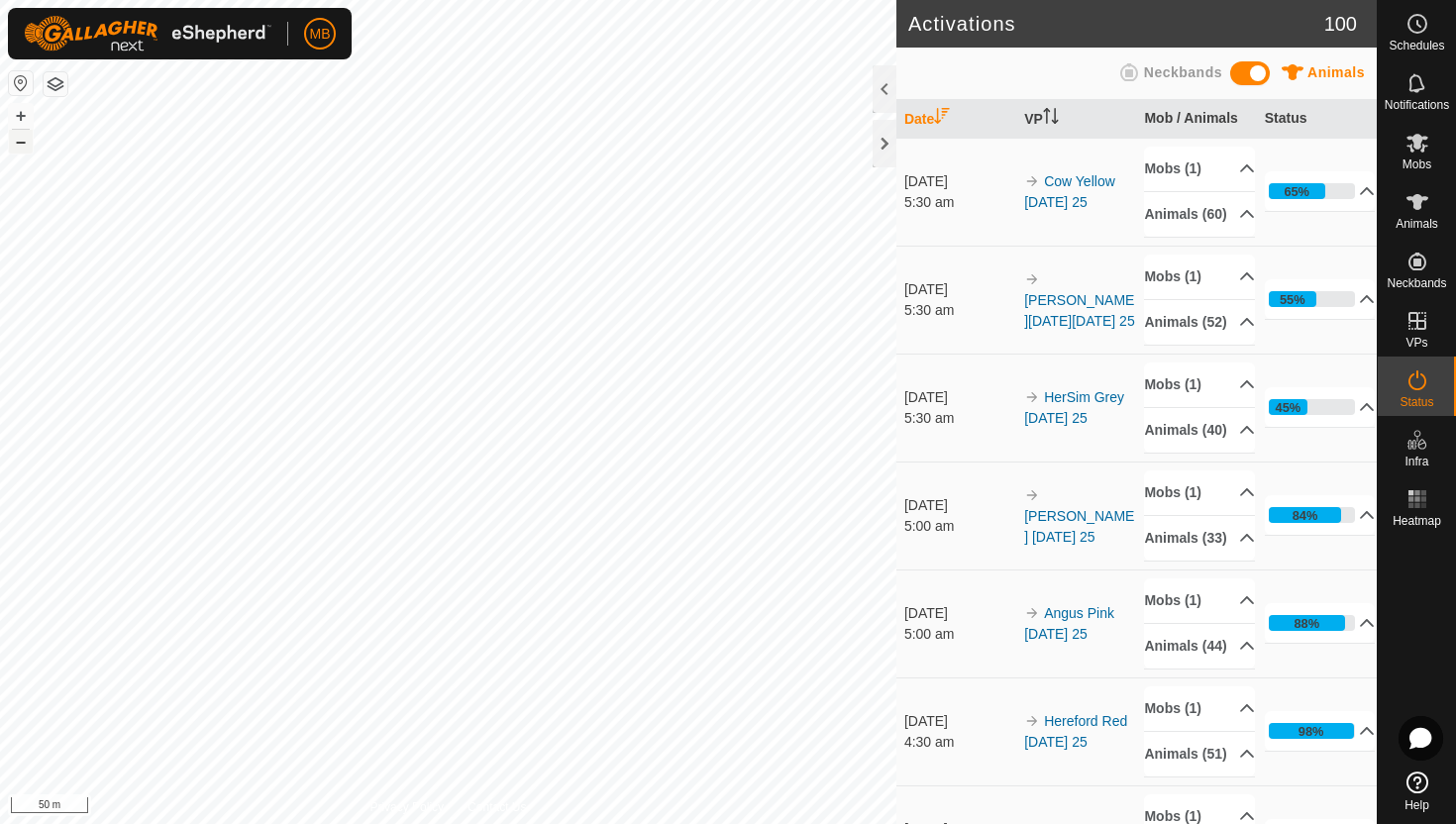 click on "–" at bounding box center [21, 142] 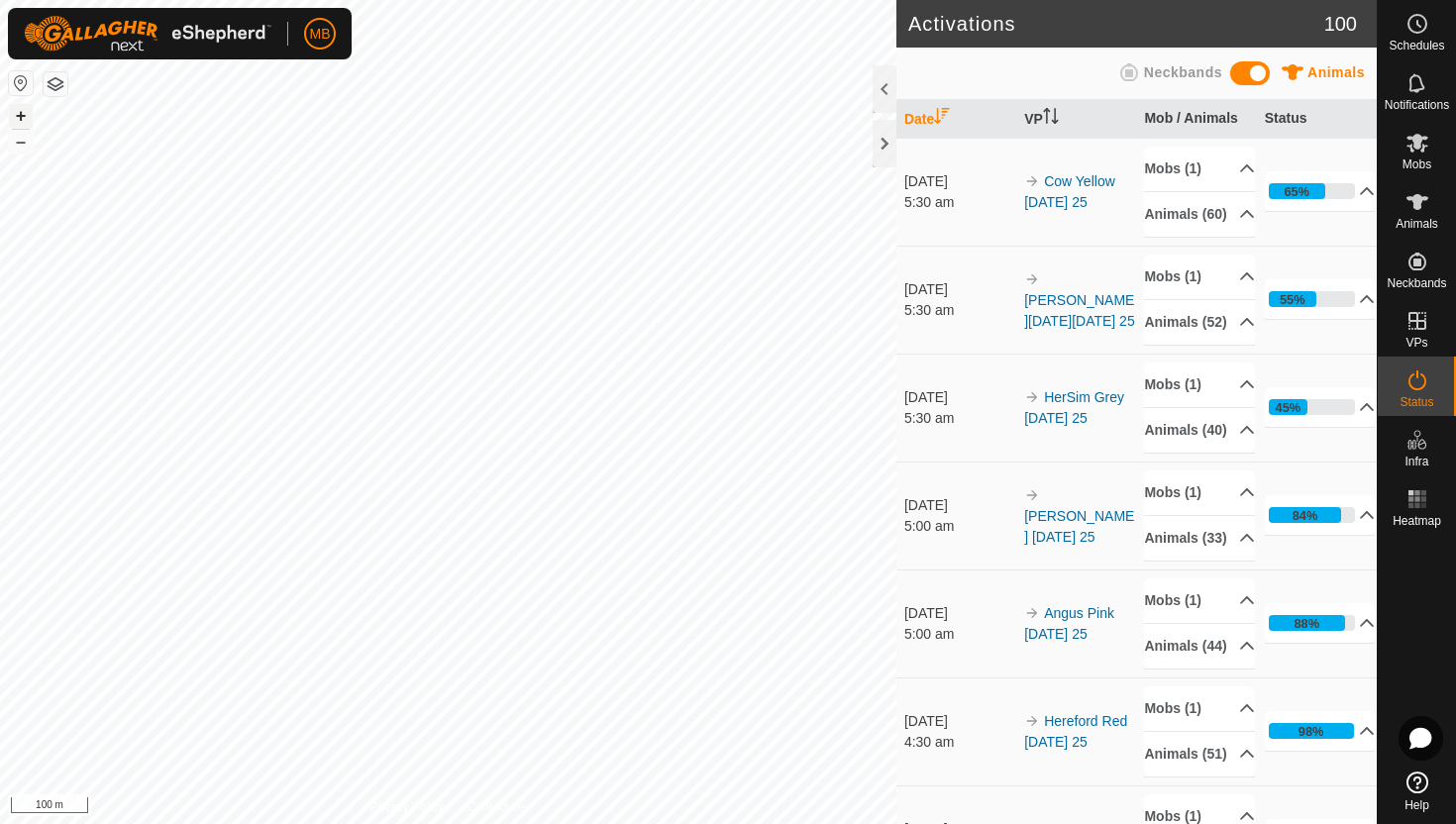 click on "+" at bounding box center [21, 116] 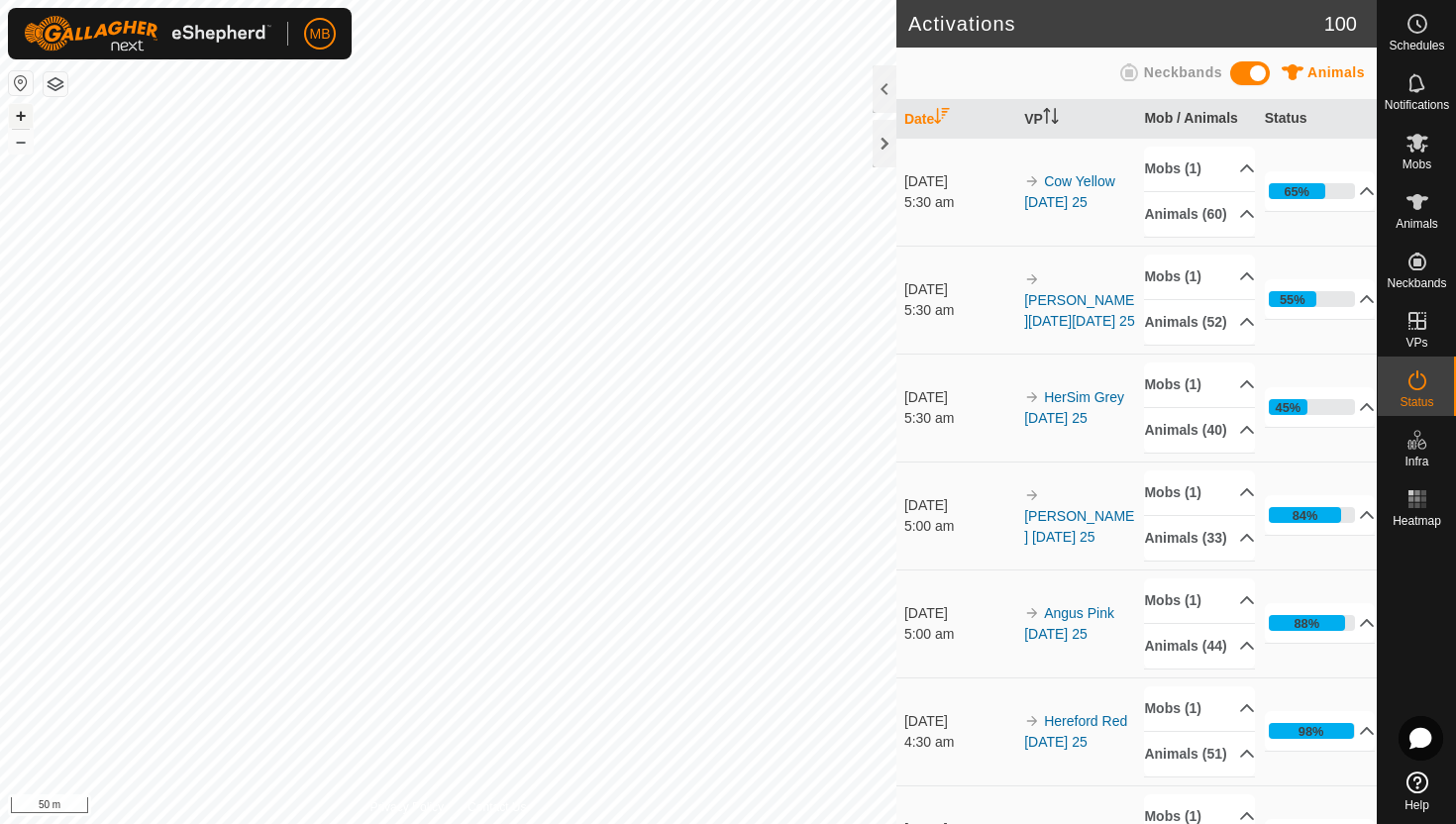 click on "+" at bounding box center [21, 116] 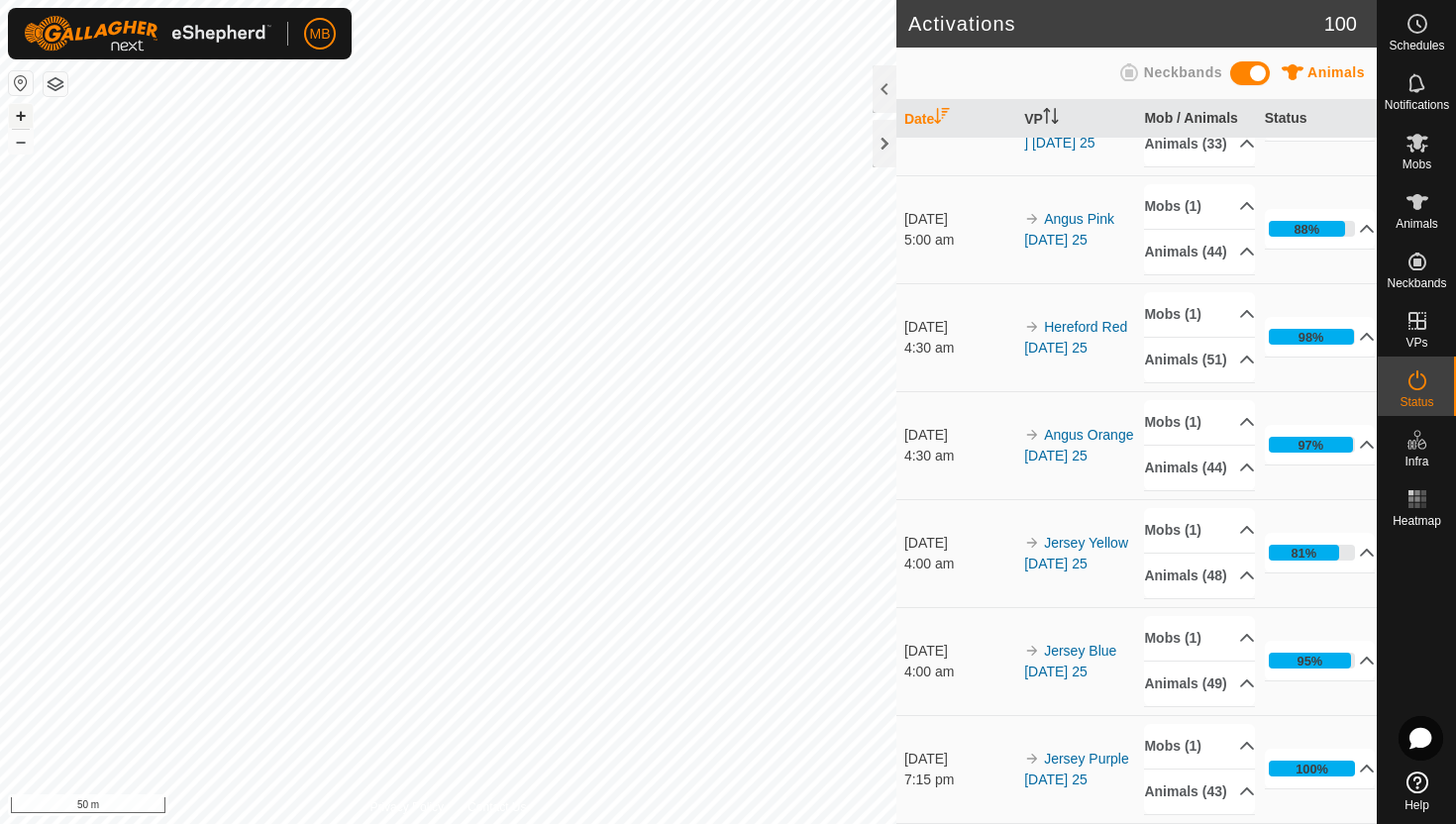 scroll, scrollTop: 396, scrollLeft: 0, axis: vertical 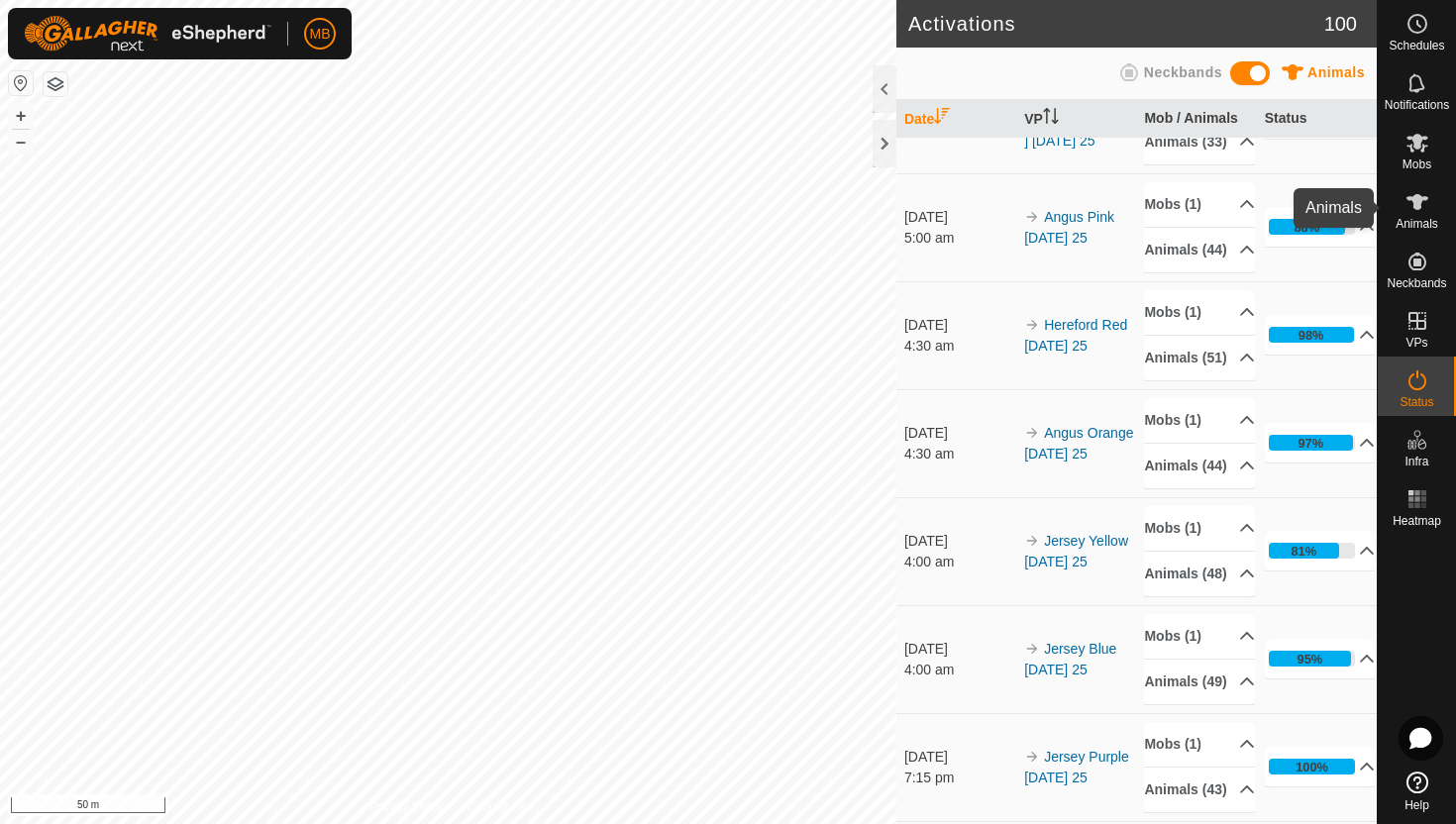 click 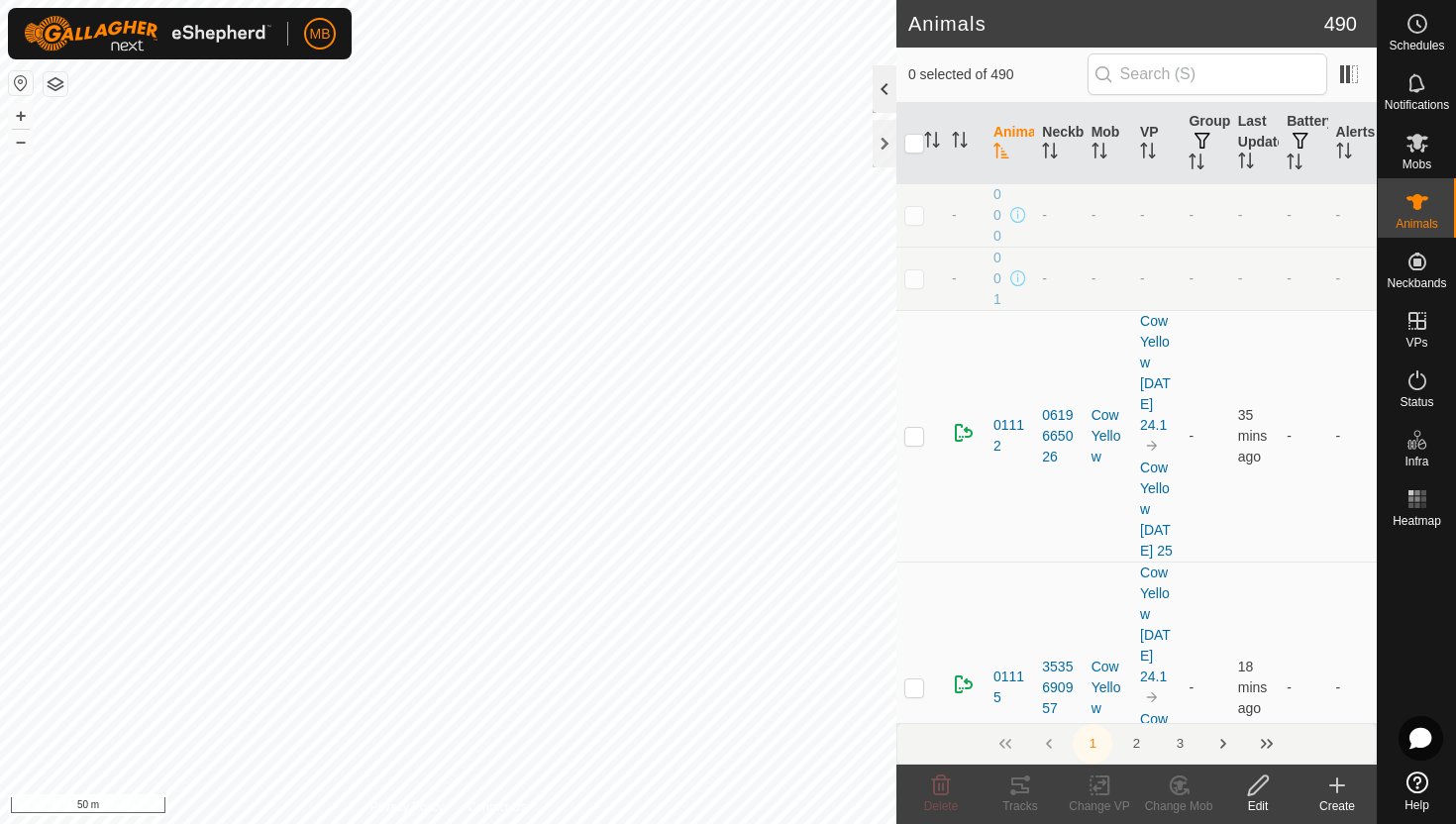 click 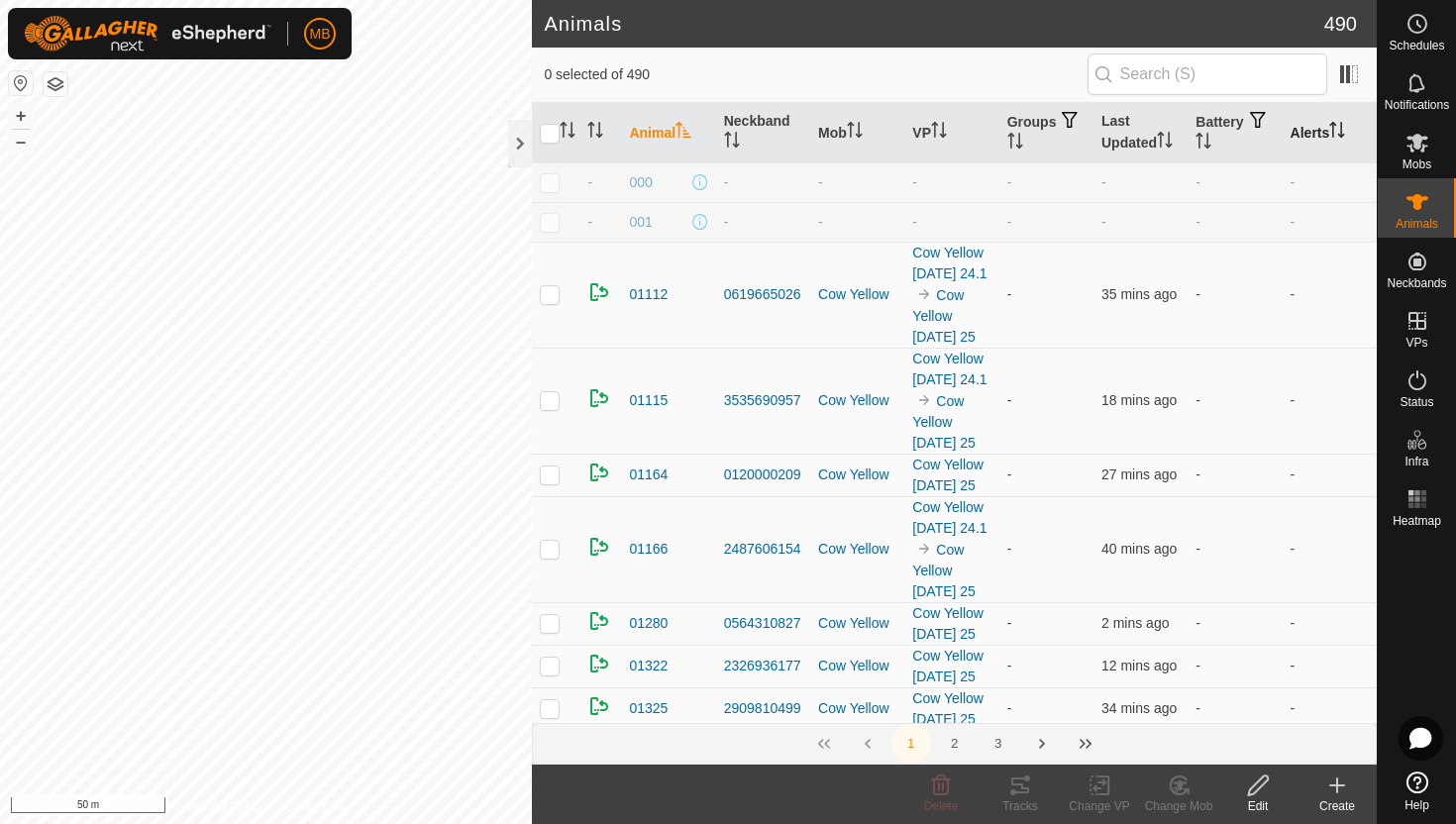click 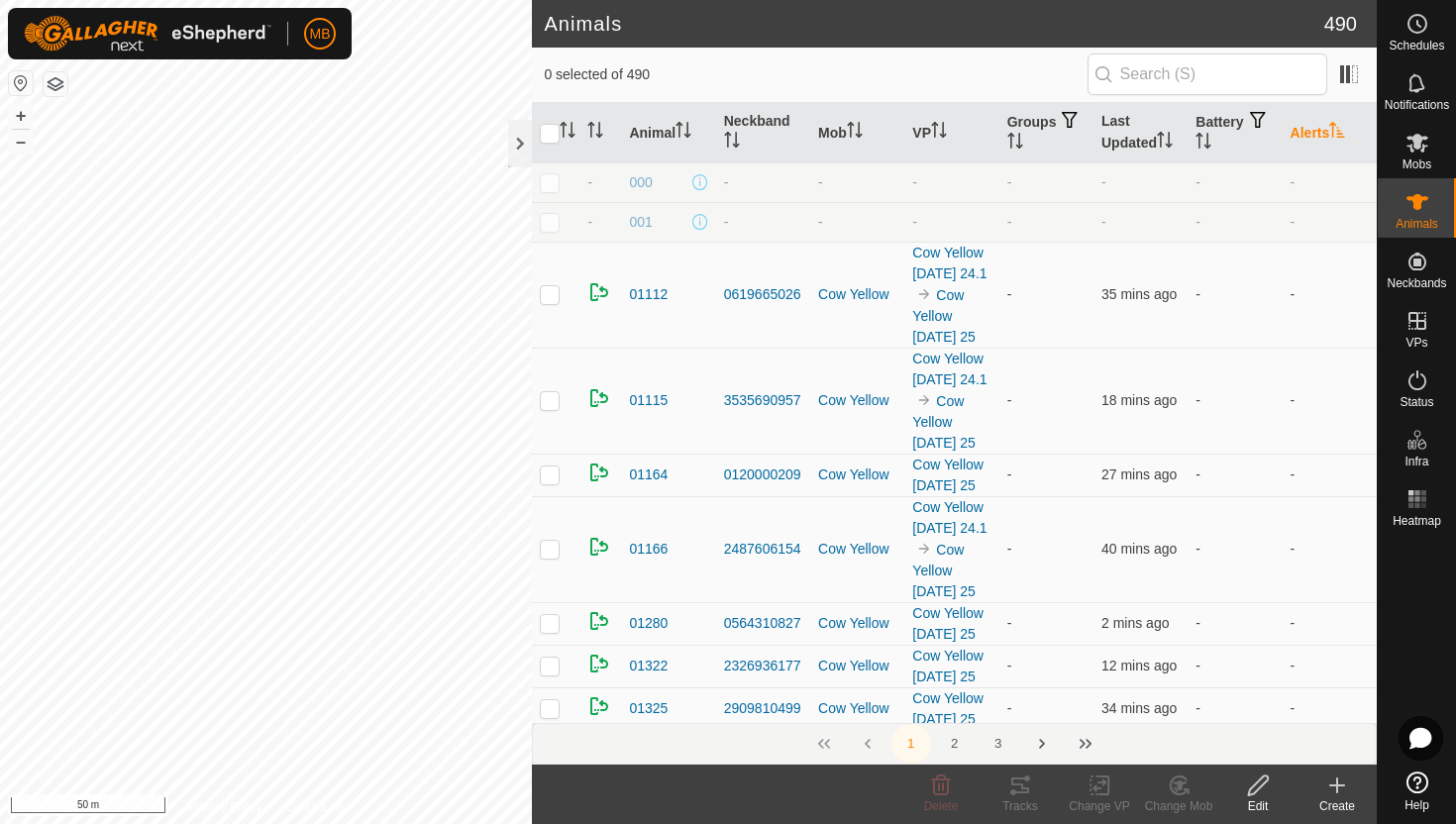 click 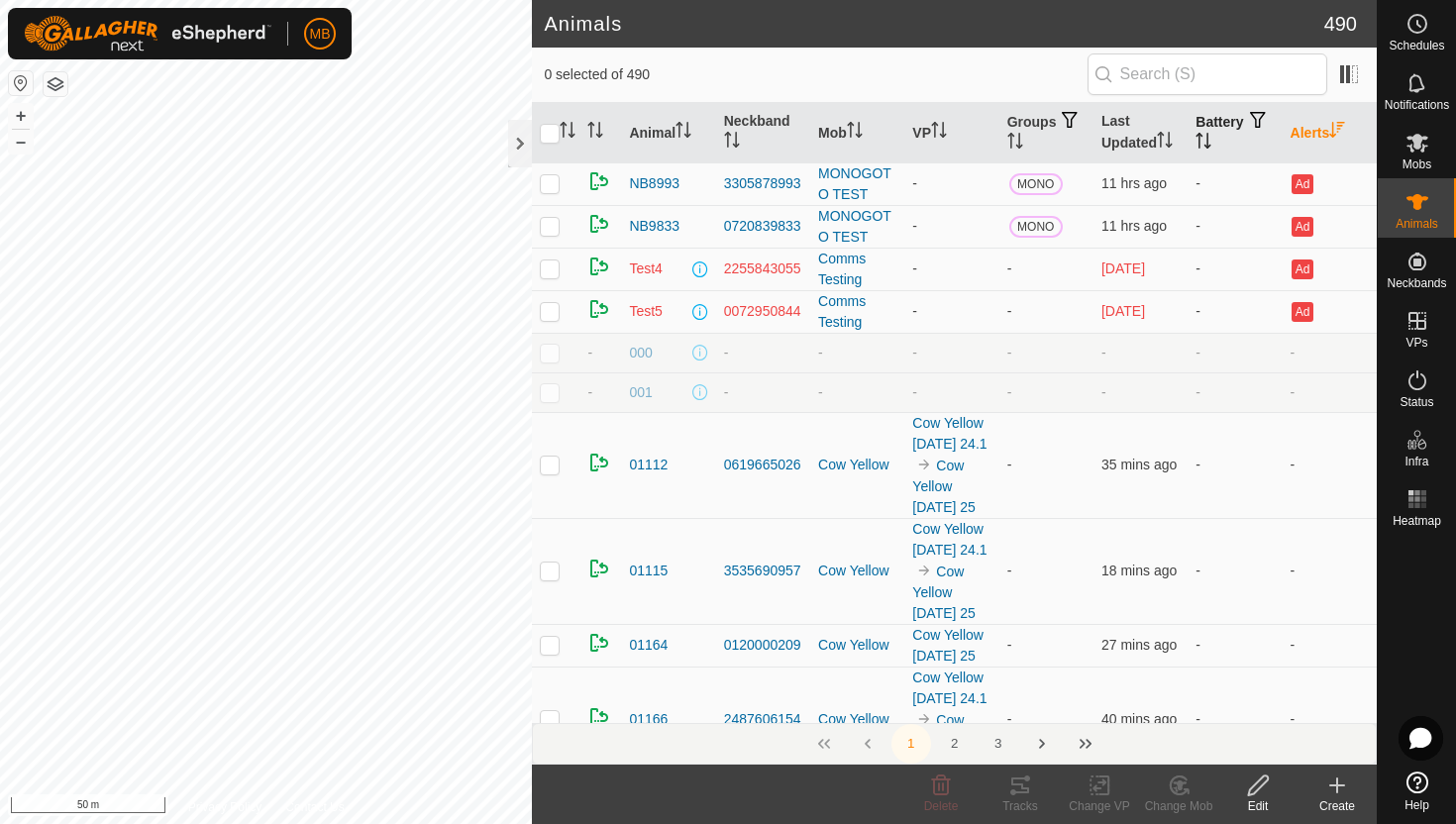 click 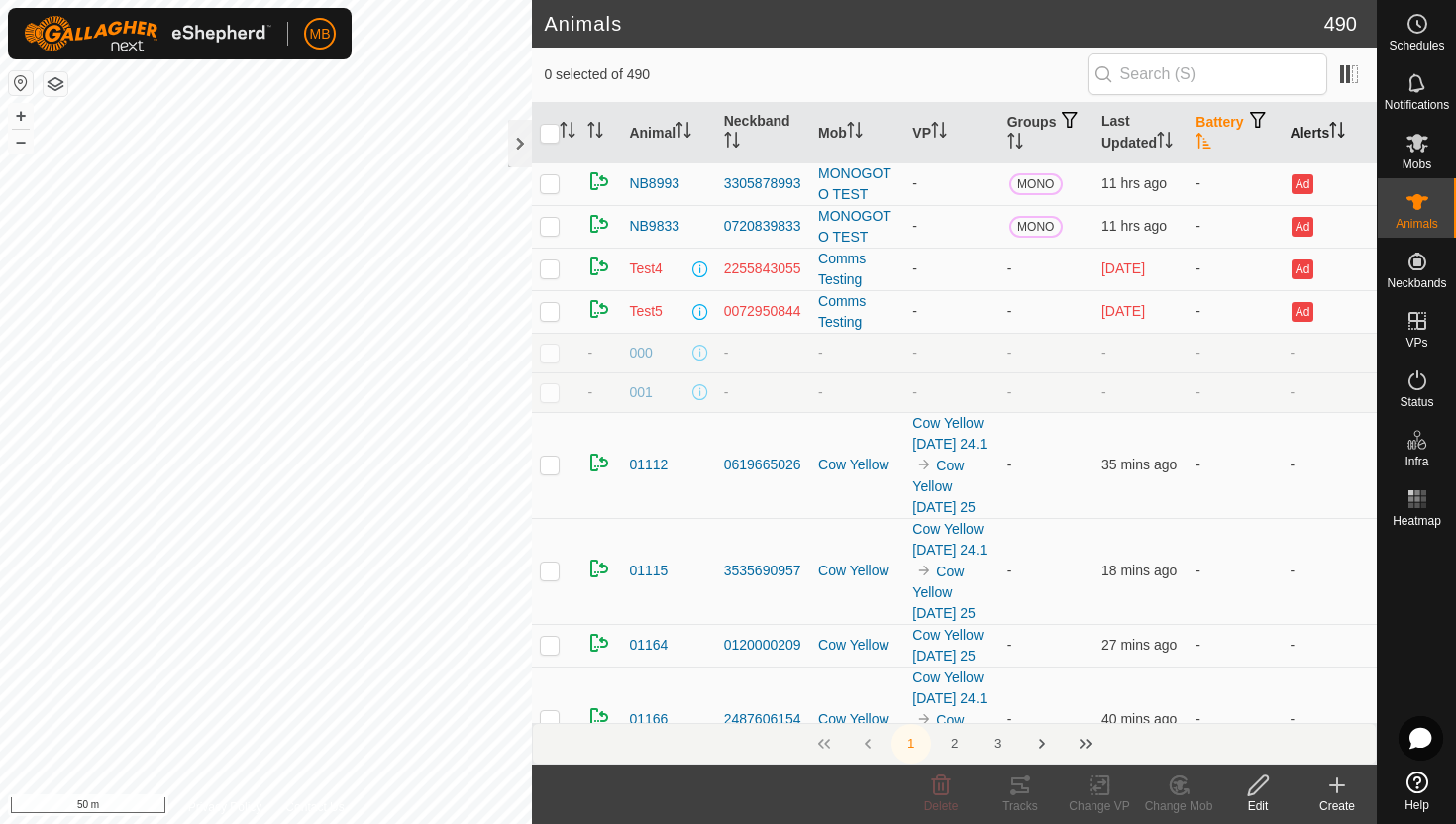 click 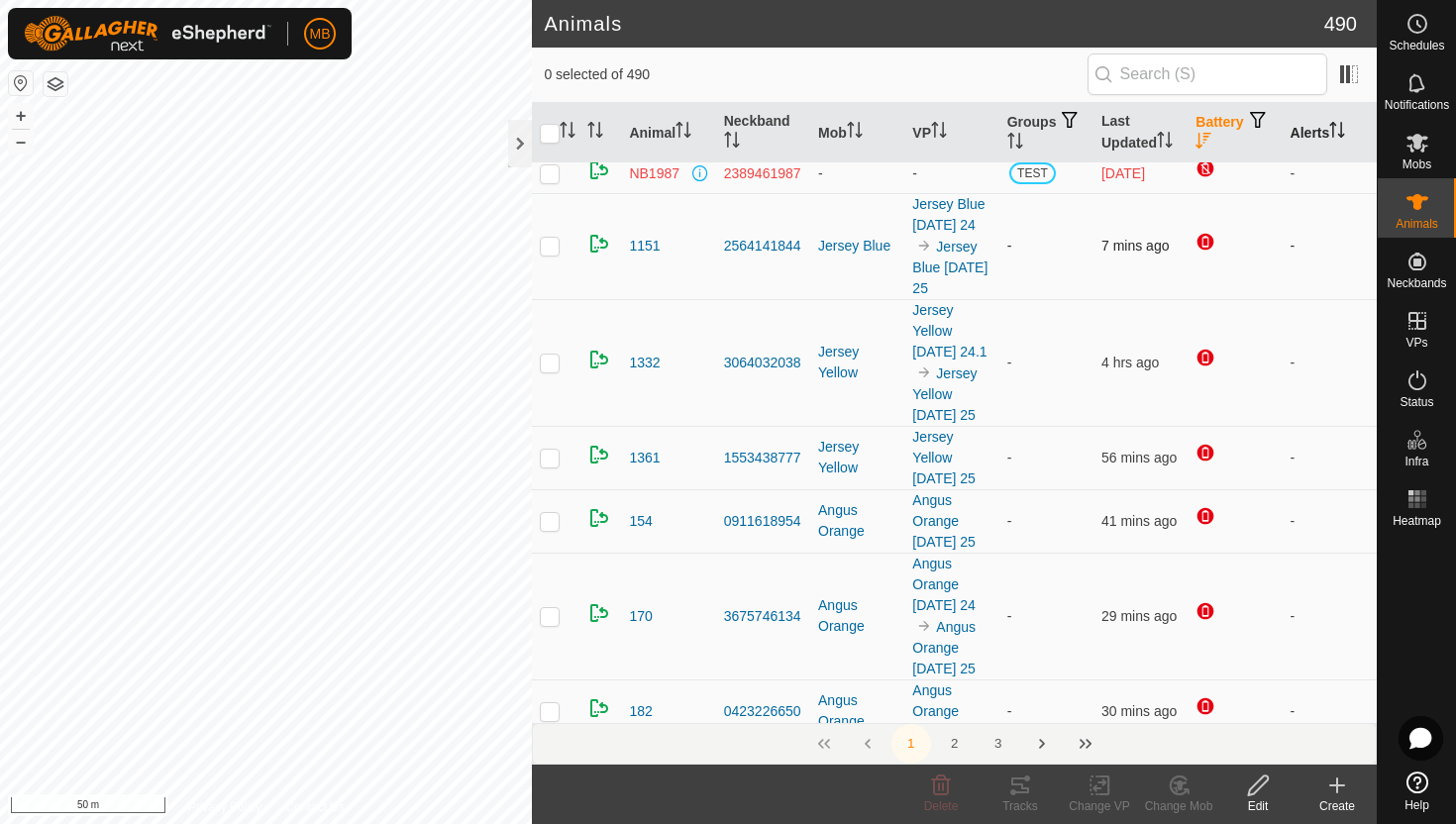 scroll, scrollTop: 0, scrollLeft: 0, axis: both 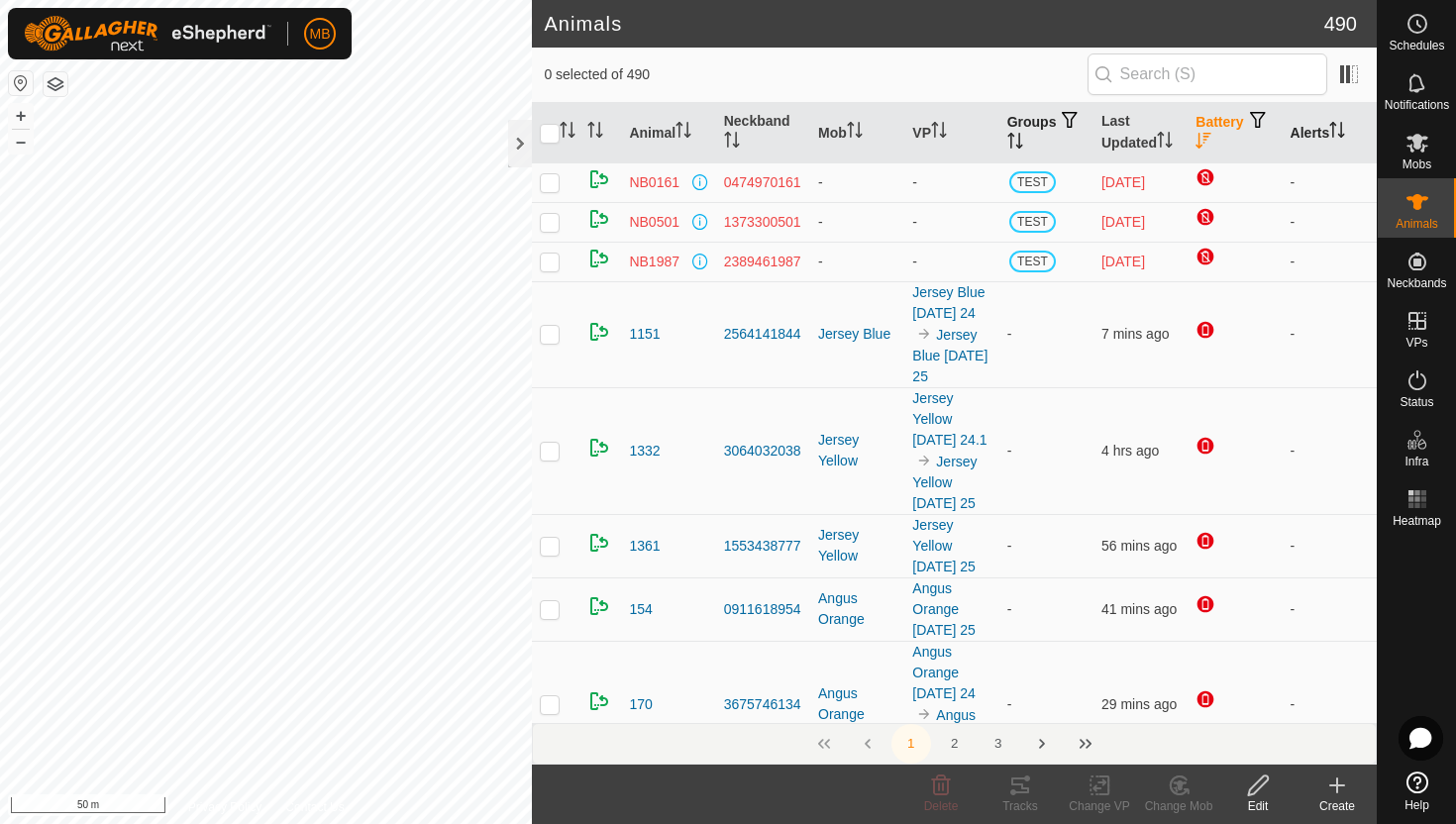 click 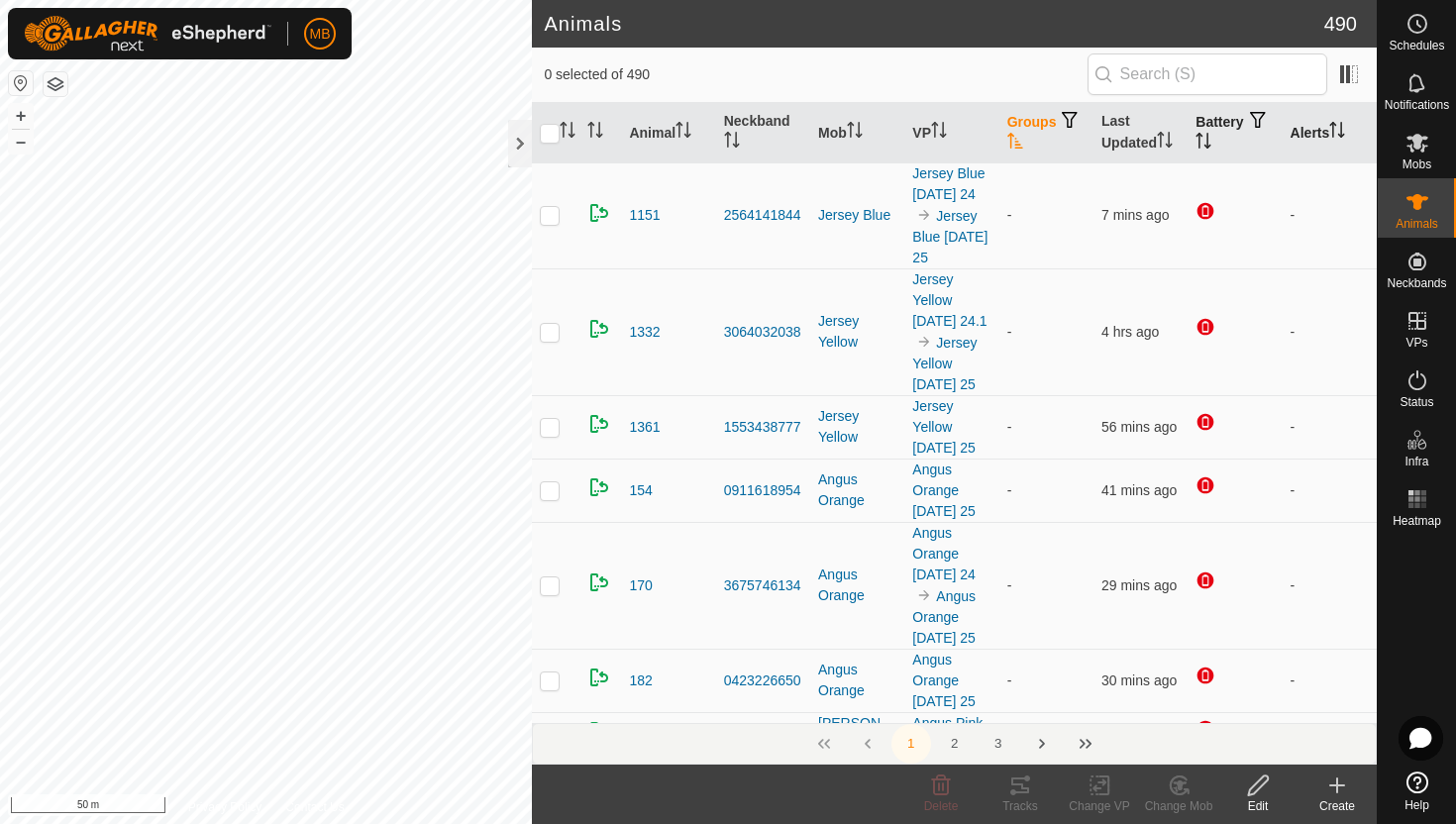 click 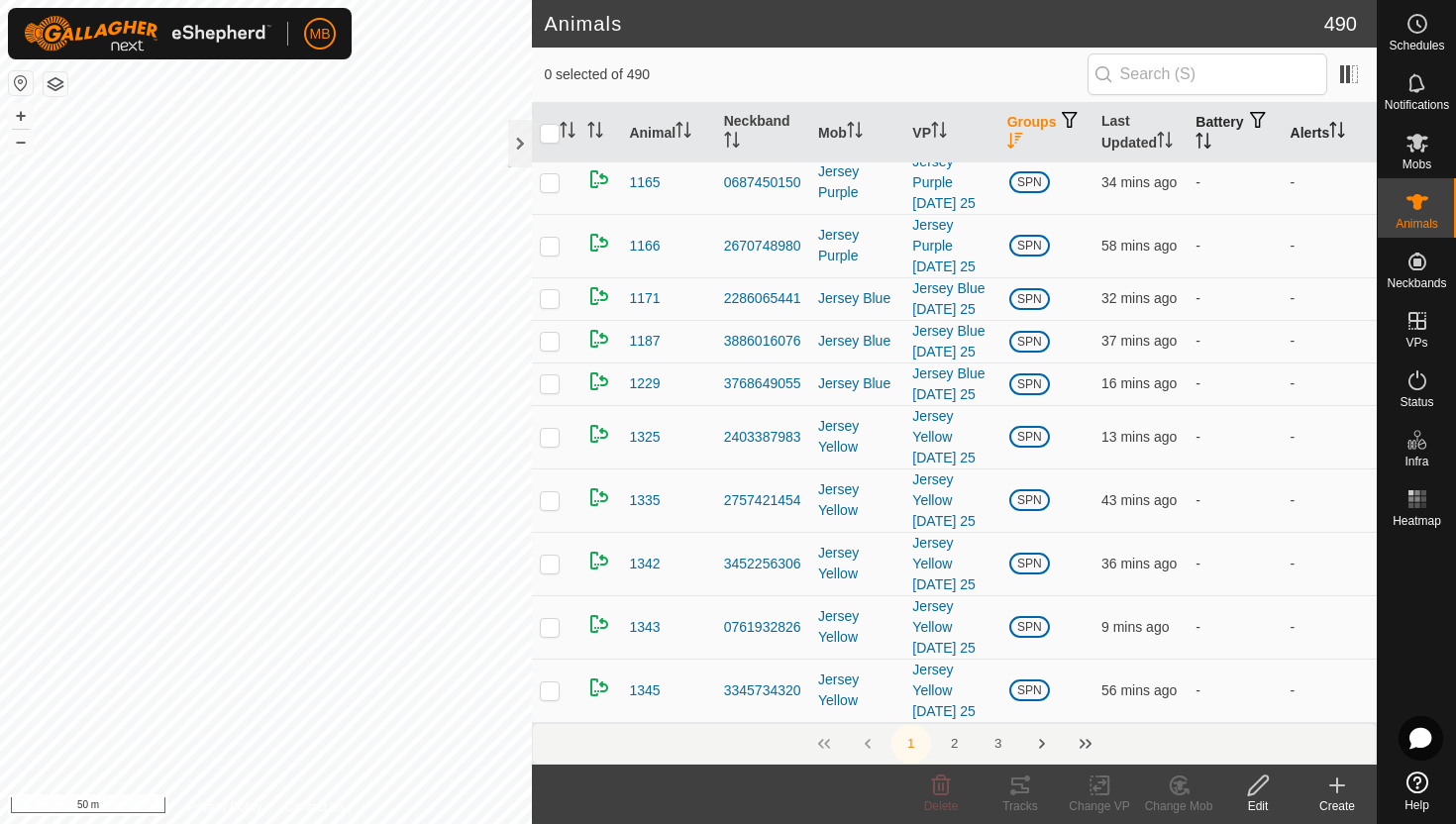scroll, scrollTop: 0, scrollLeft: 0, axis: both 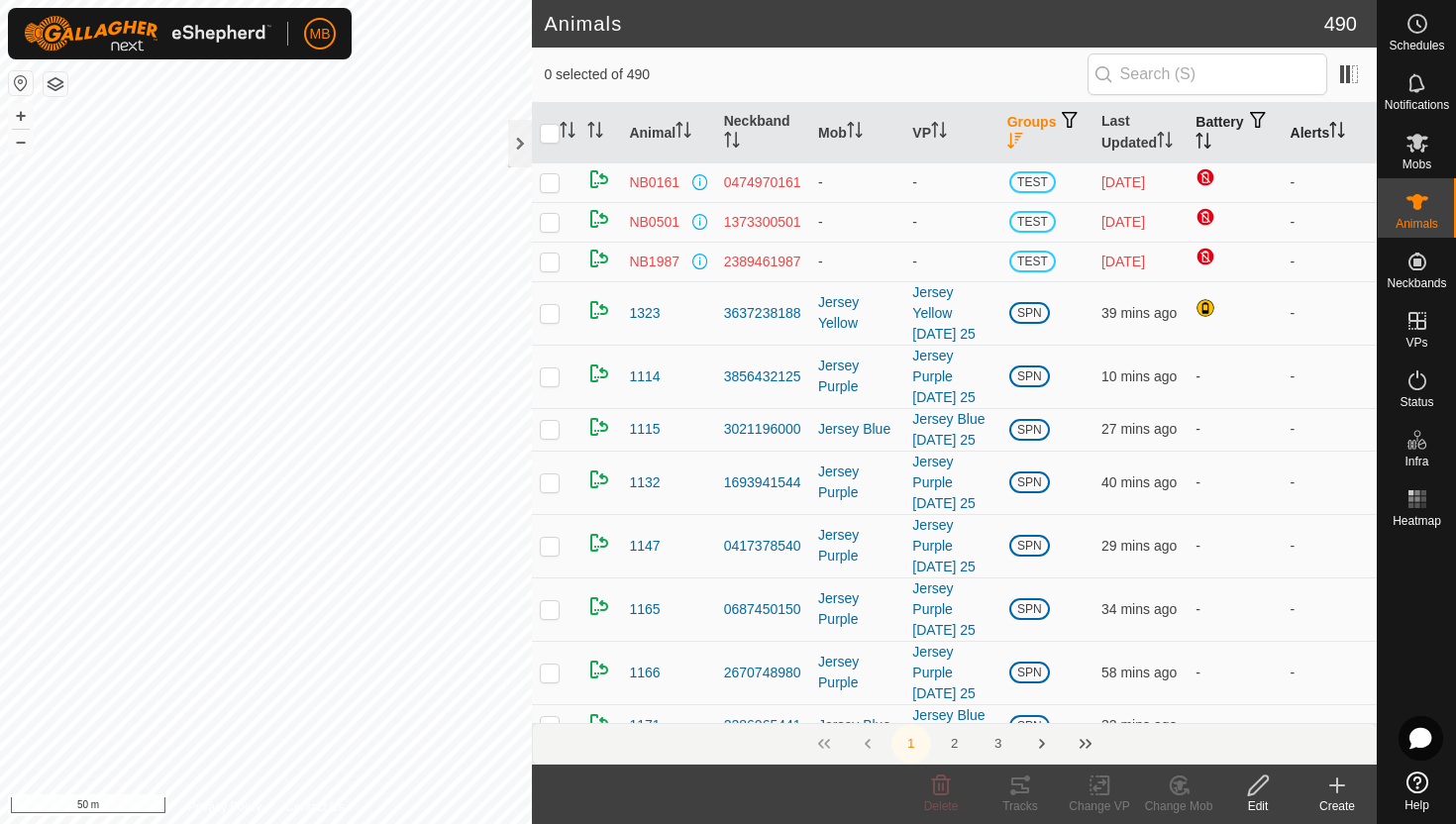 click 